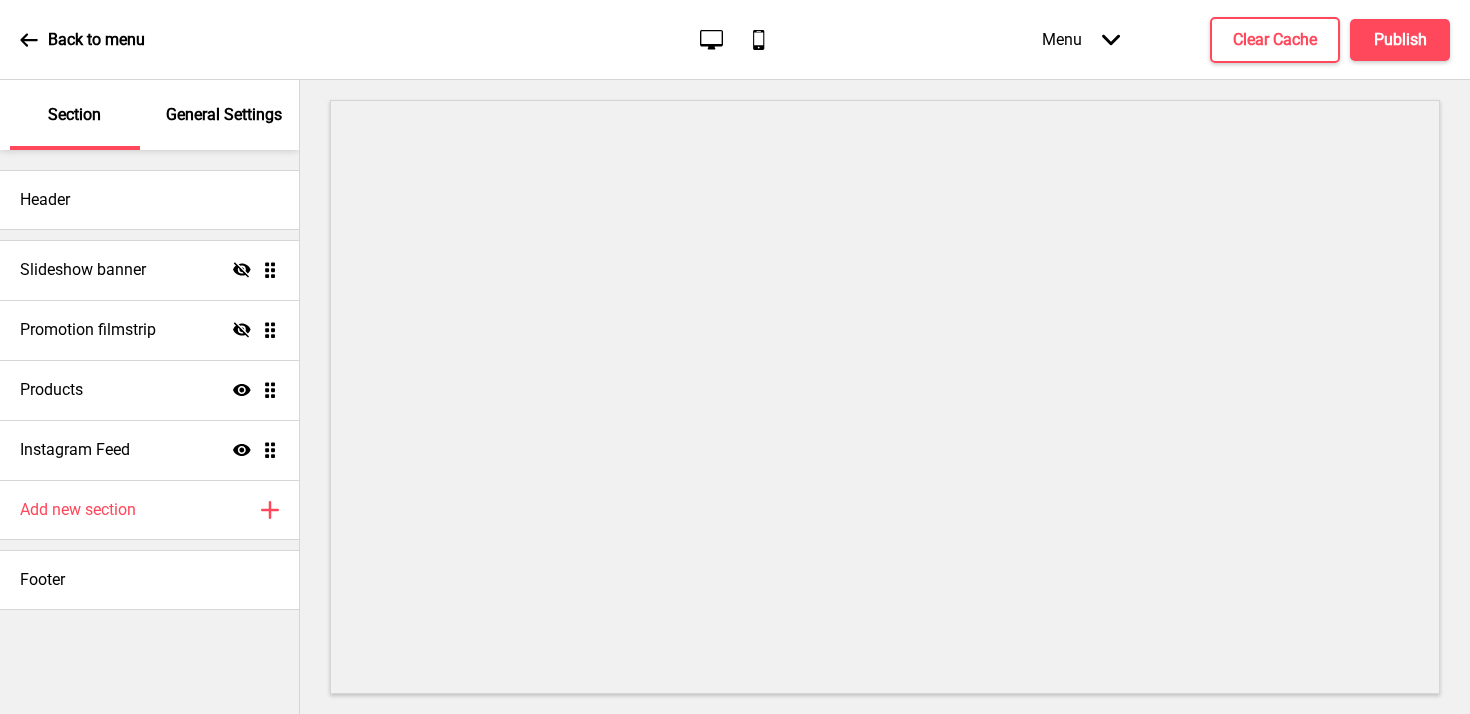scroll, scrollTop: 0, scrollLeft: 0, axis: both 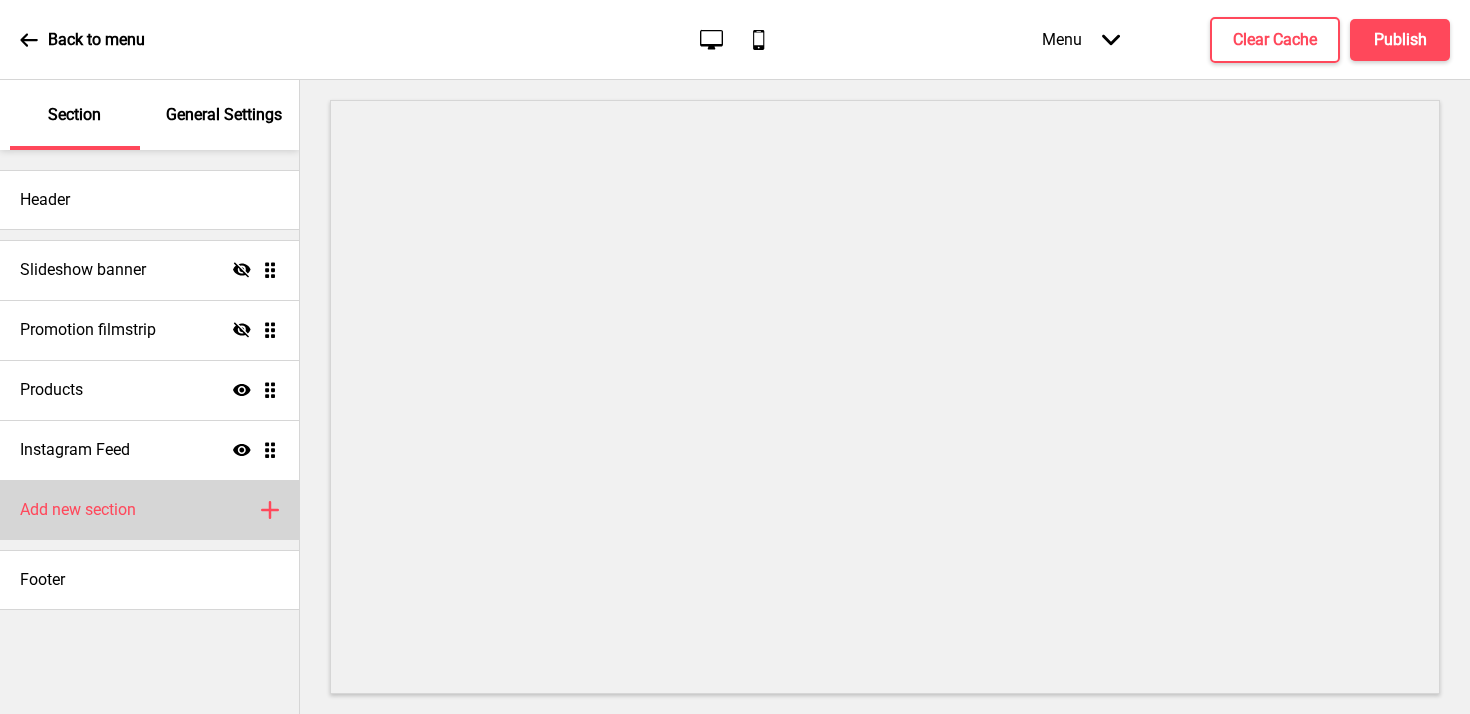 click on "Add new section Plus" at bounding box center (149, 510) 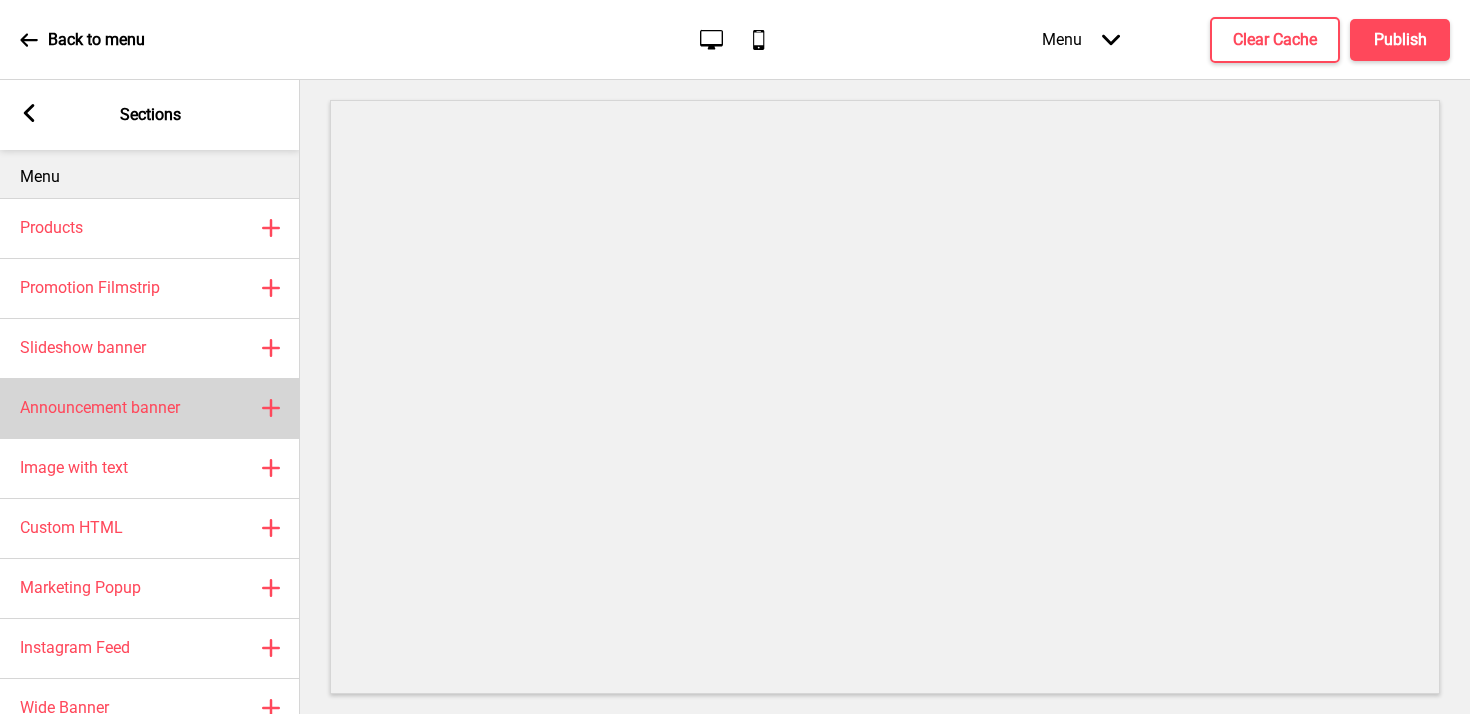 scroll, scrollTop: 0, scrollLeft: 0, axis: both 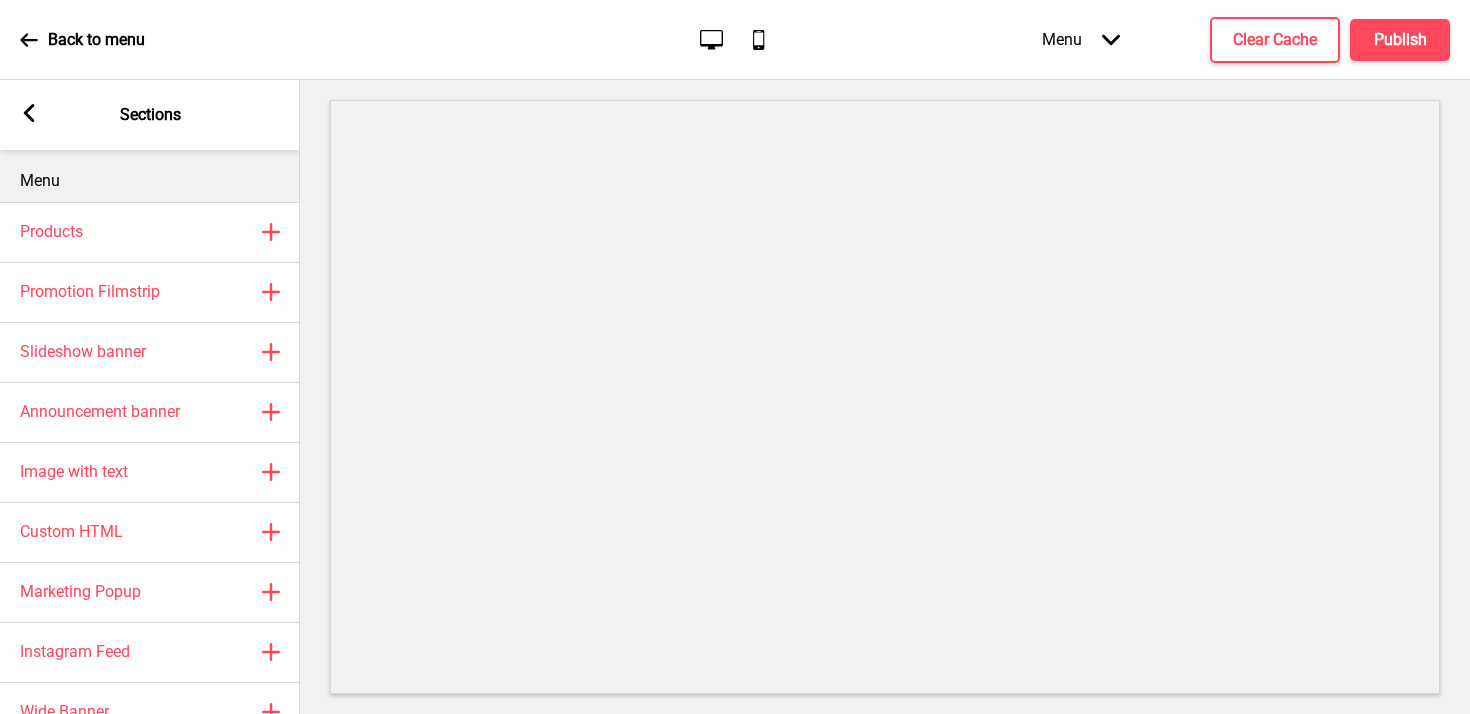 click on "Arrow left Sections" at bounding box center (150, 115) 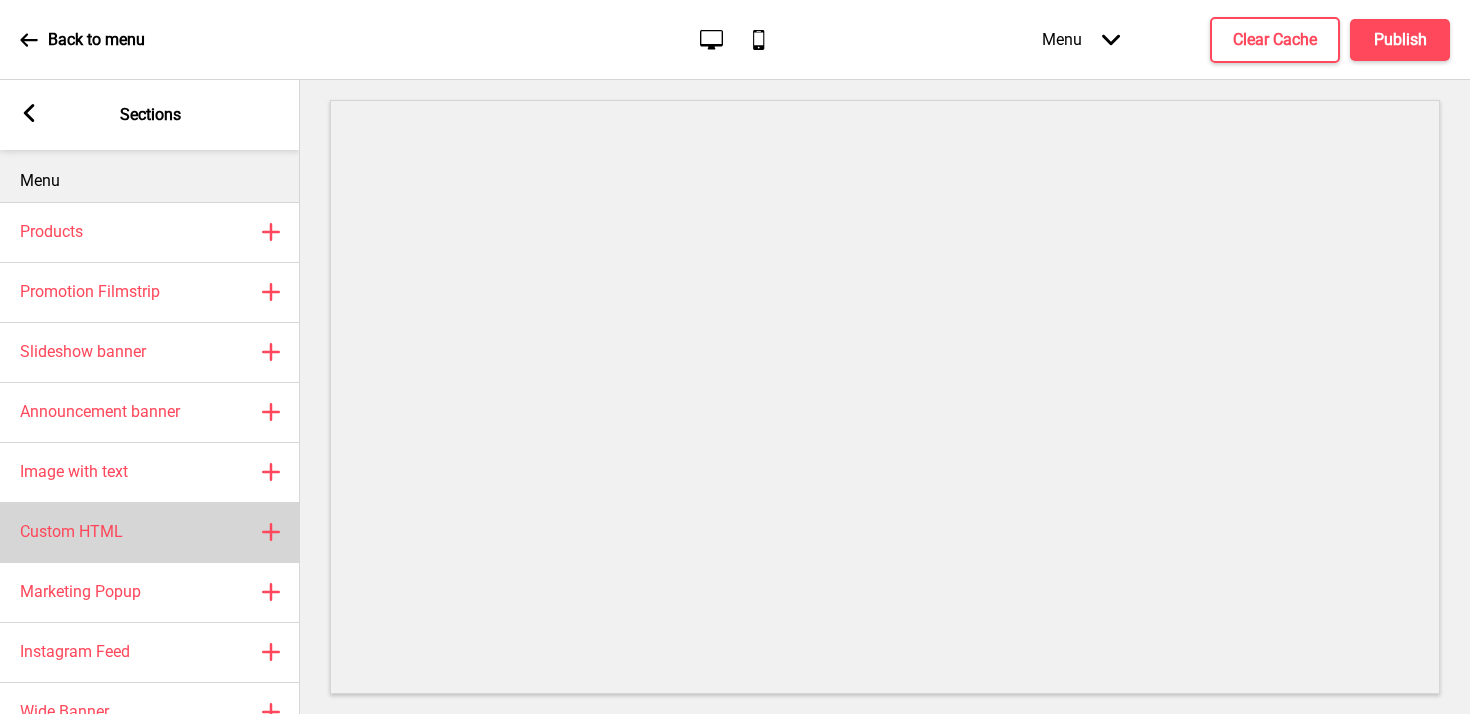 scroll, scrollTop: 48, scrollLeft: 0, axis: vertical 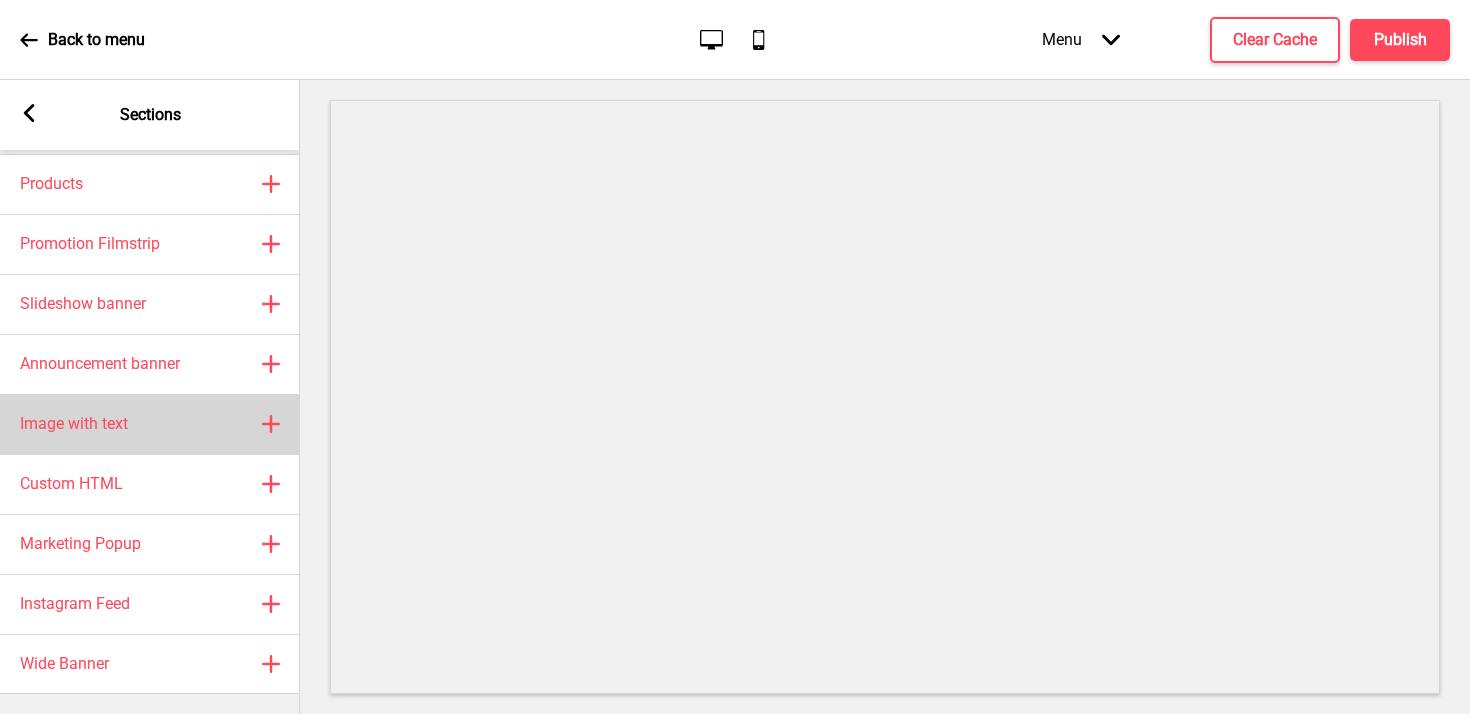click on "Image with text Plus" at bounding box center [150, 424] 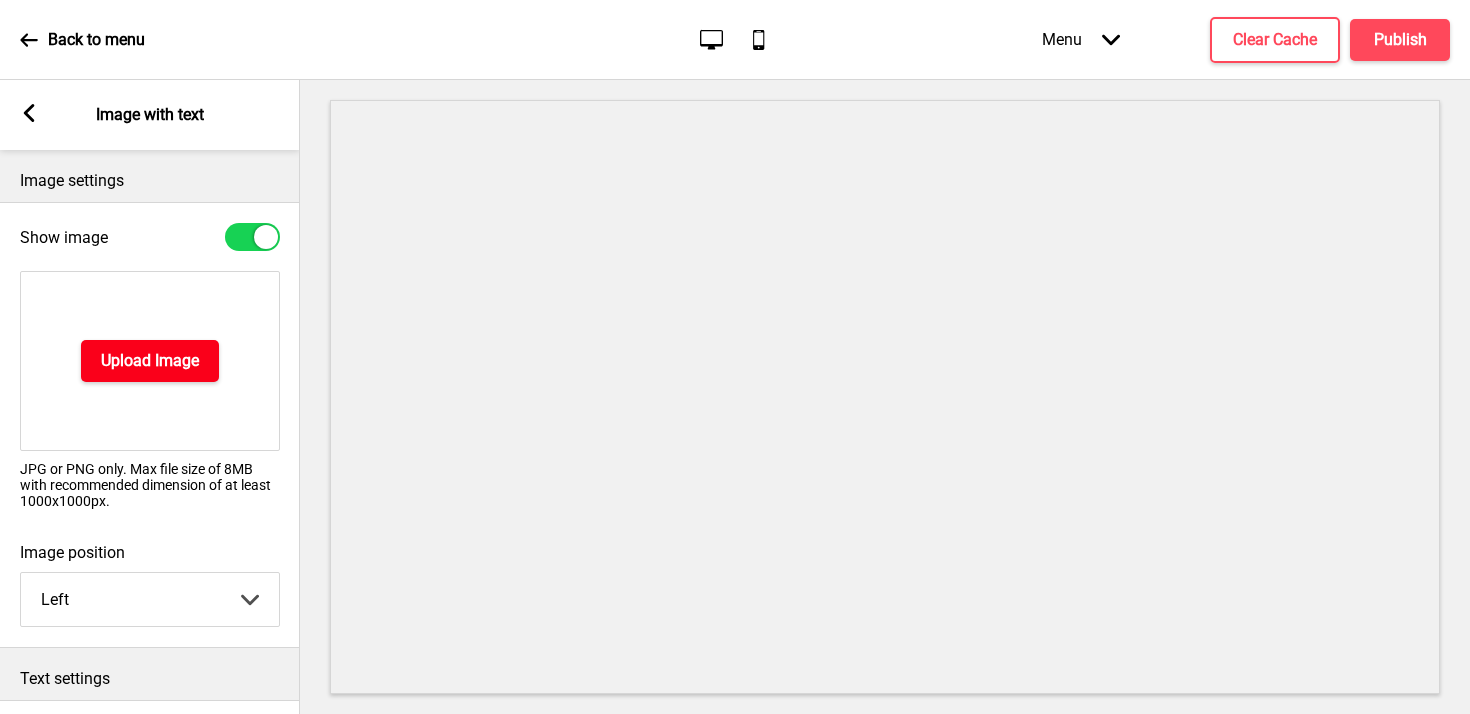click on "Upload Image" at bounding box center [150, 361] 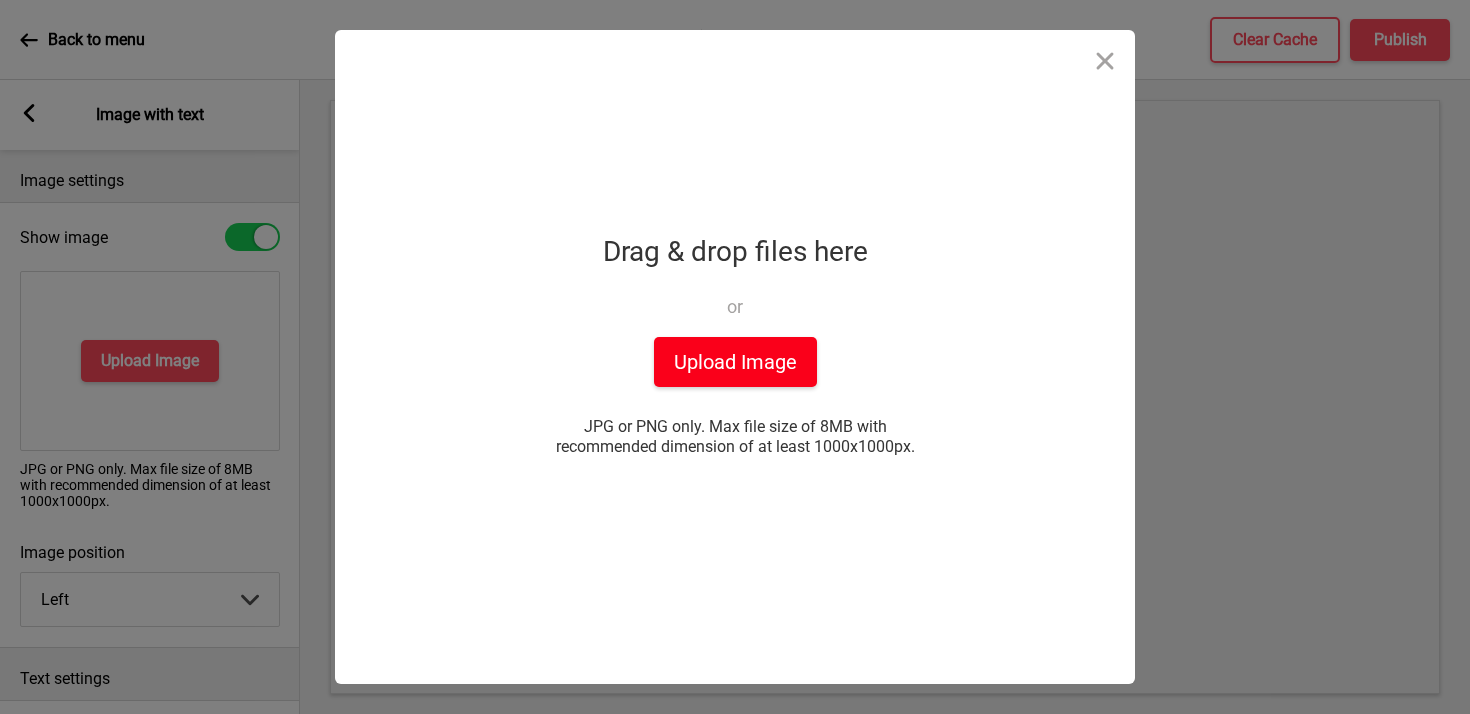 click on "Upload Image" at bounding box center [735, 362] 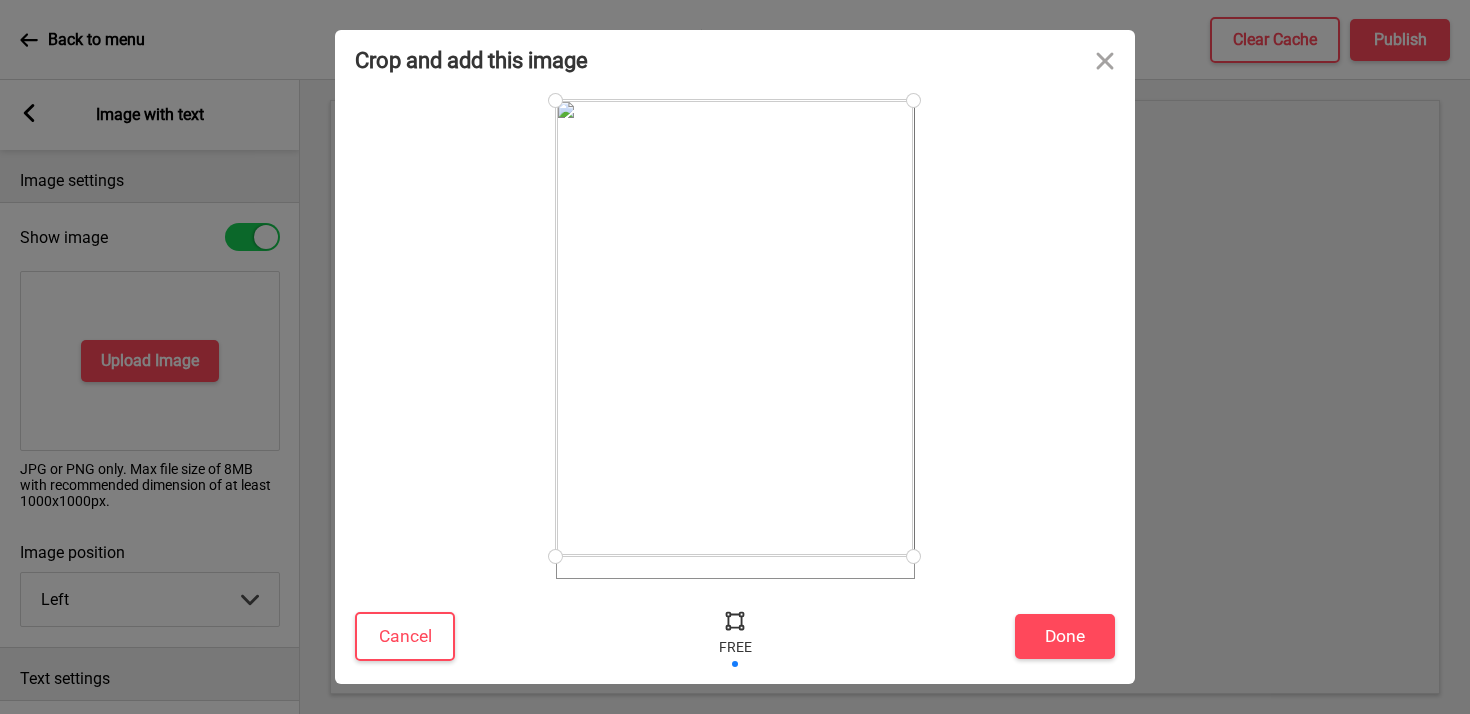 drag, startPoint x: 913, startPoint y: 575, endPoint x: 913, endPoint y: 556, distance: 19 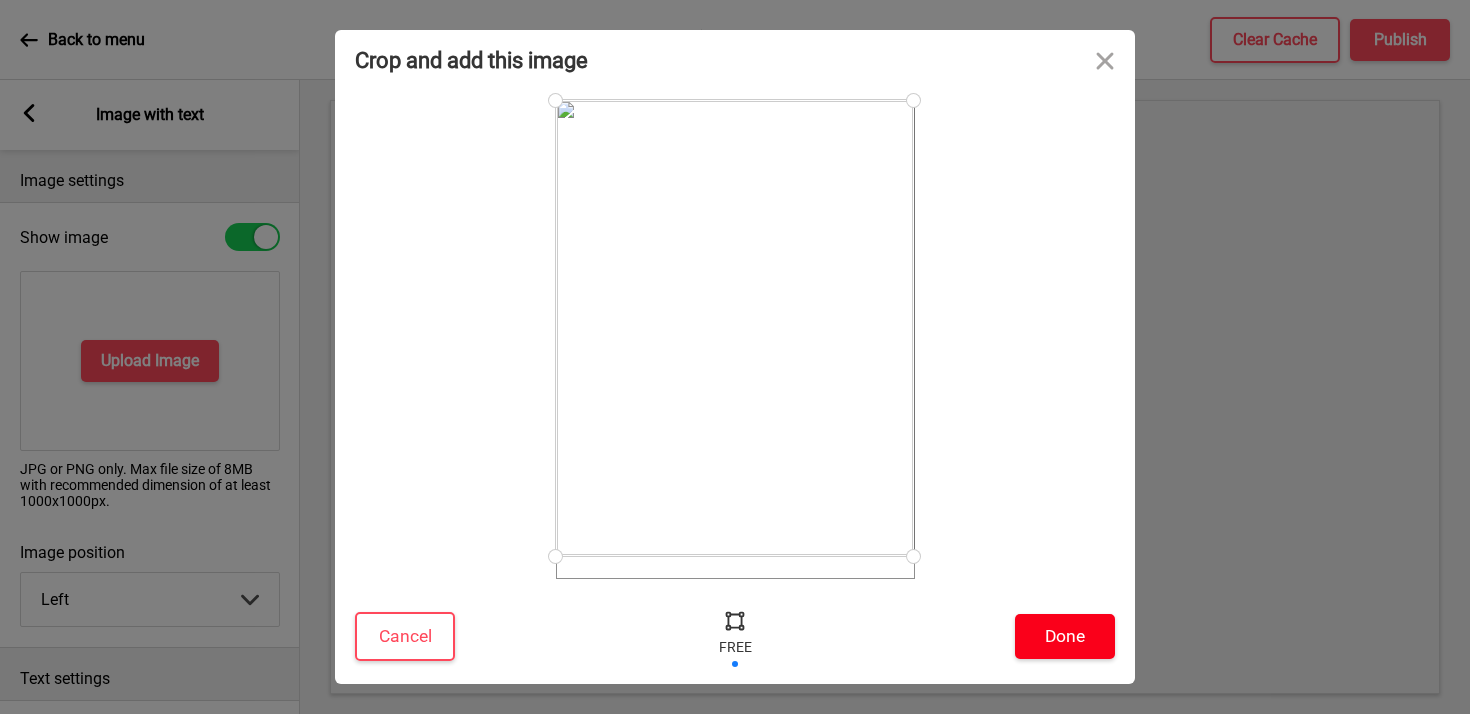 click on "Done" at bounding box center [1065, 636] 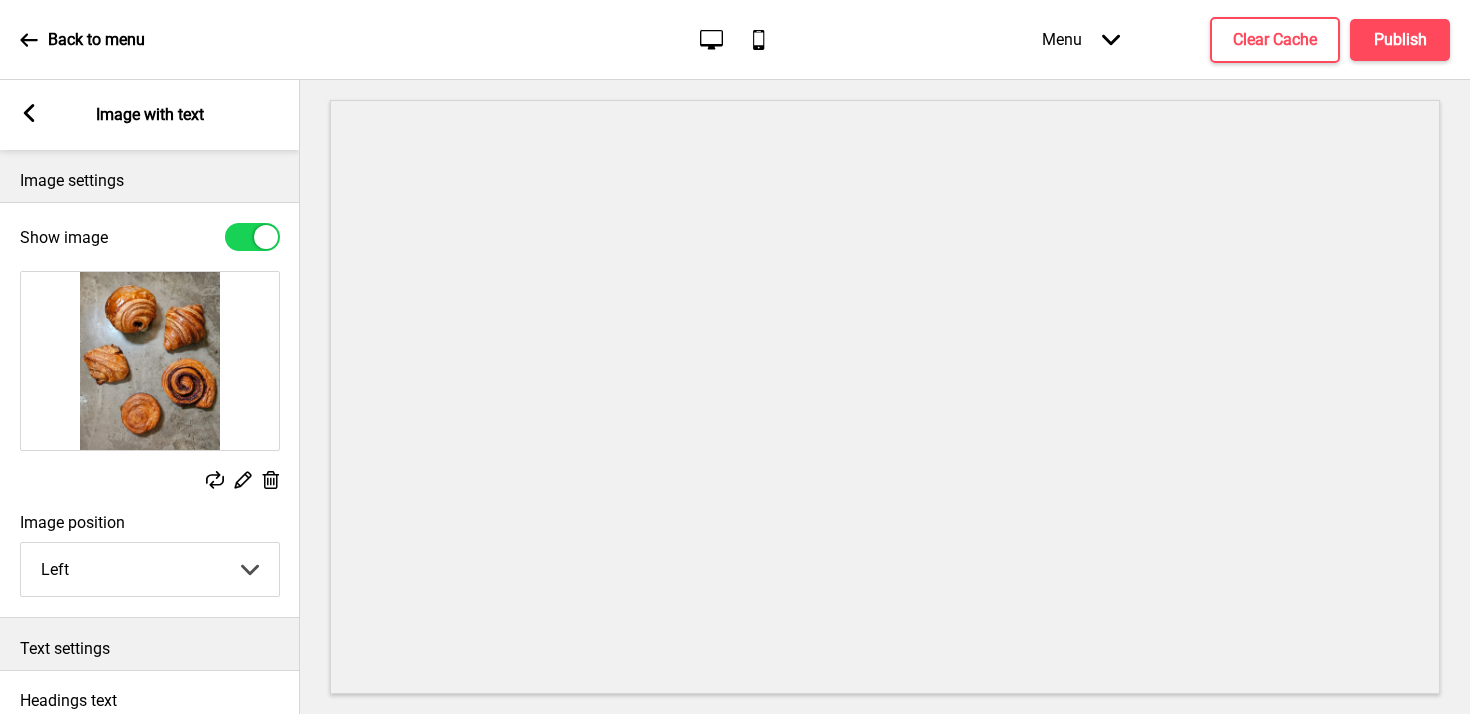 click at bounding box center (29, 113) 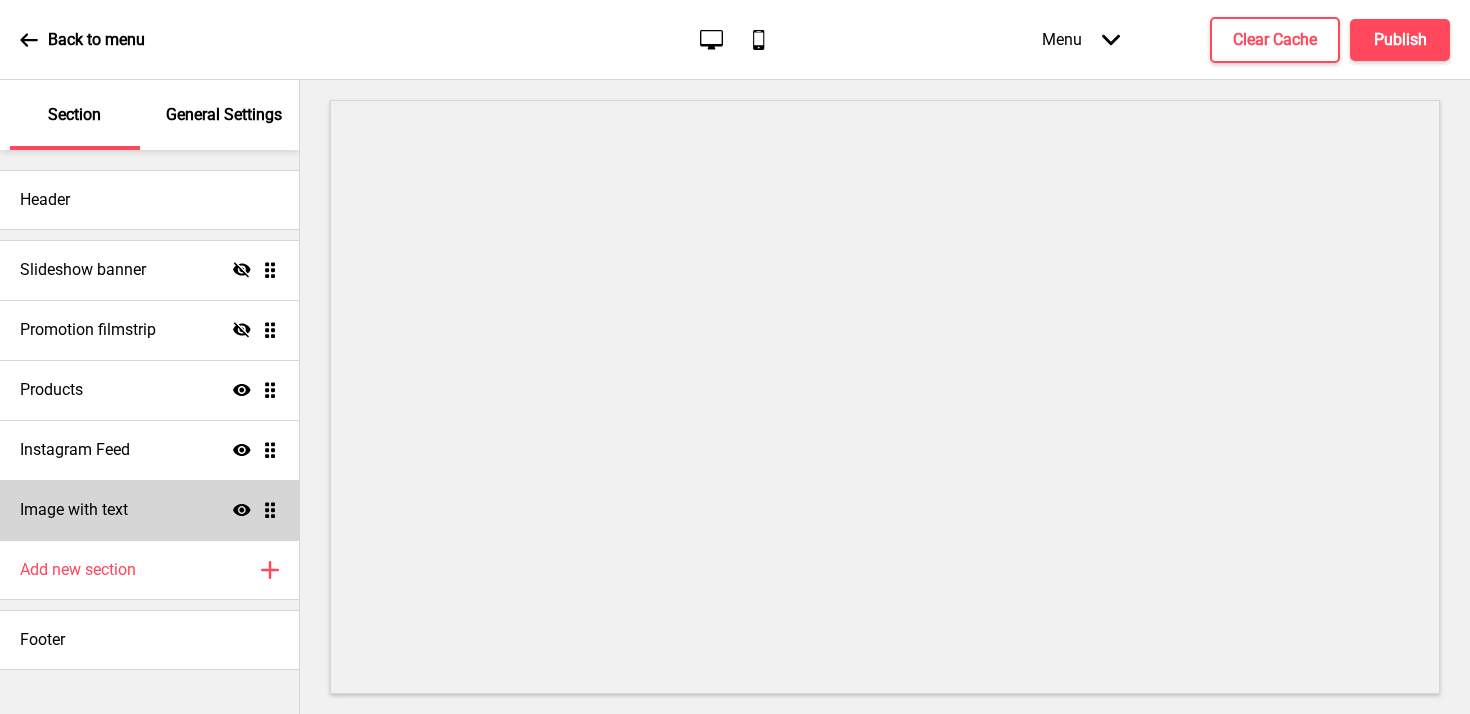 click at bounding box center (242, 269) 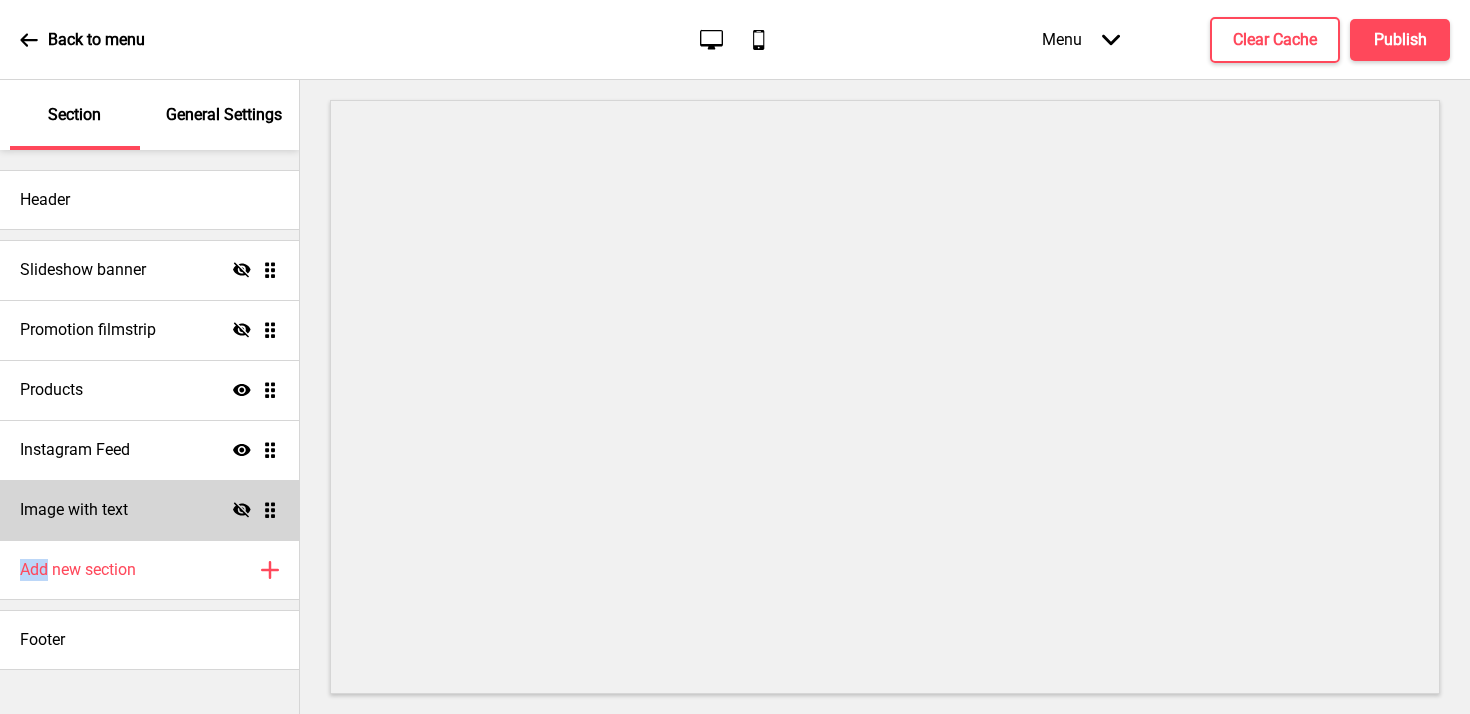 click on "Hide" at bounding box center (242, 270) 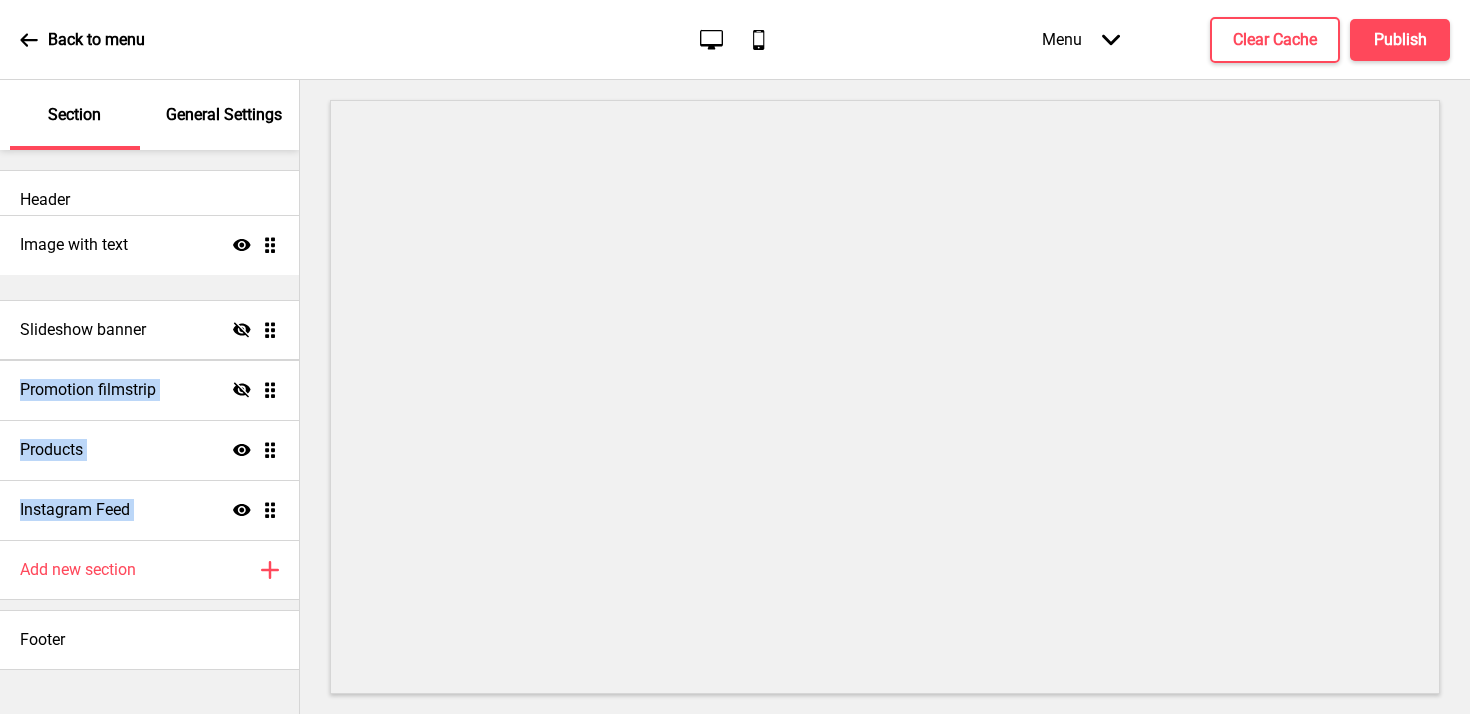 drag, startPoint x: 267, startPoint y: 511, endPoint x: 273, endPoint y: 249, distance: 262.0687 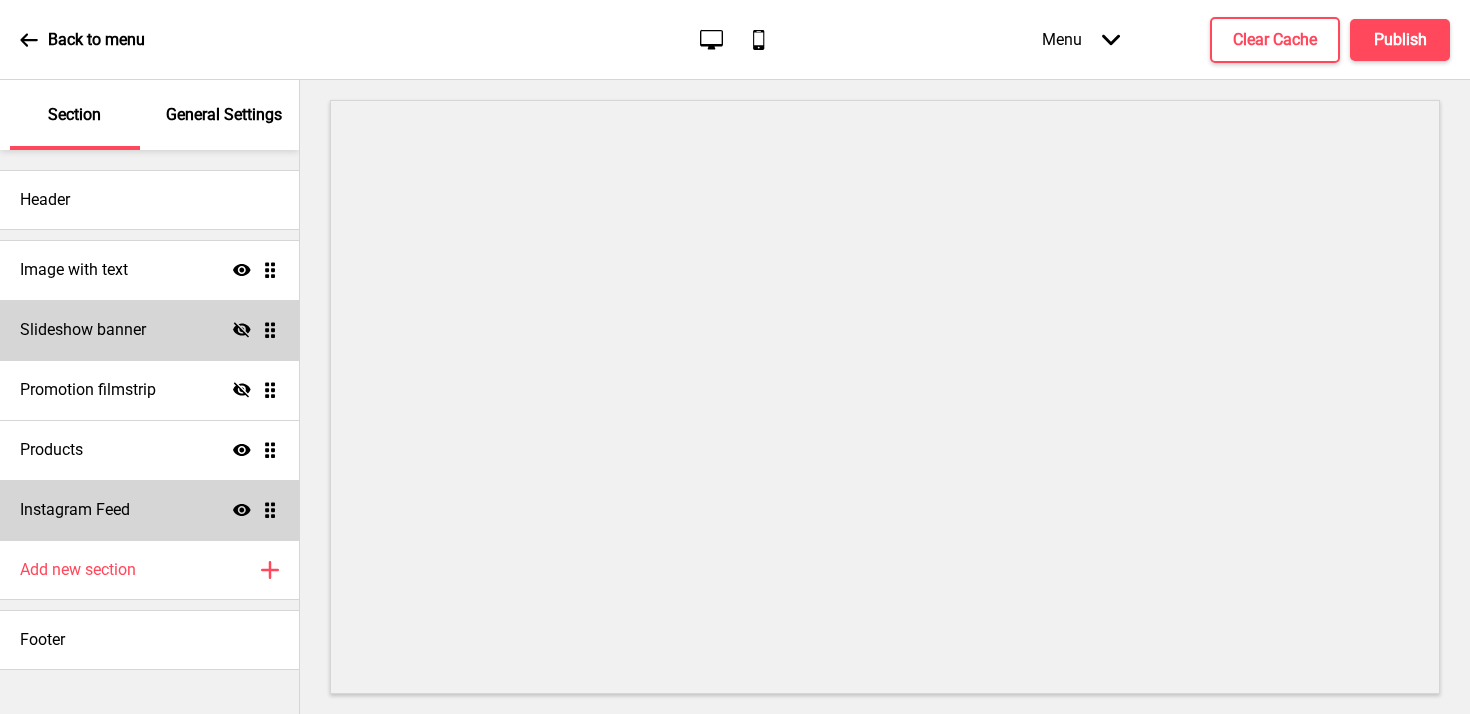 click on "Slideshow banner" at bounding box center [74, 270] 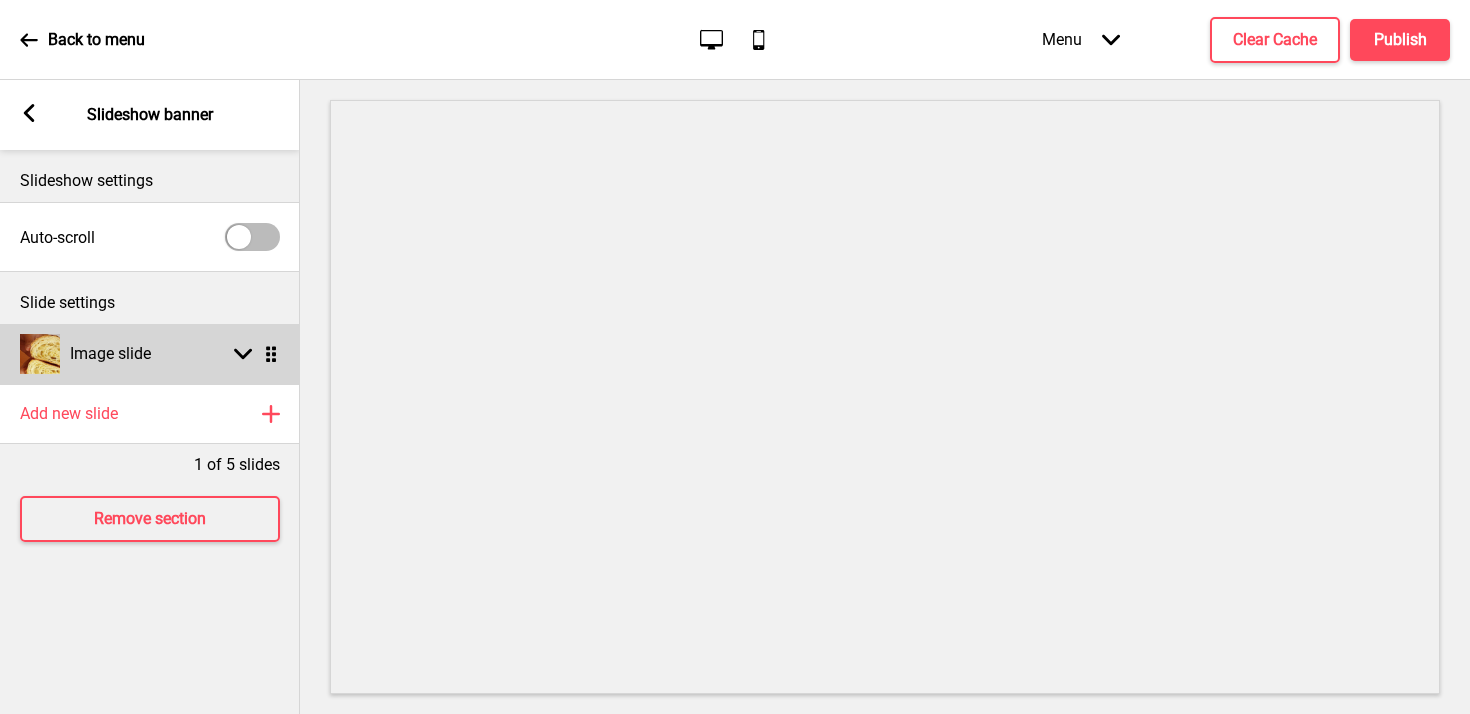 click on "Image slide Arrow down Drag" at bounding box center [150, 354] 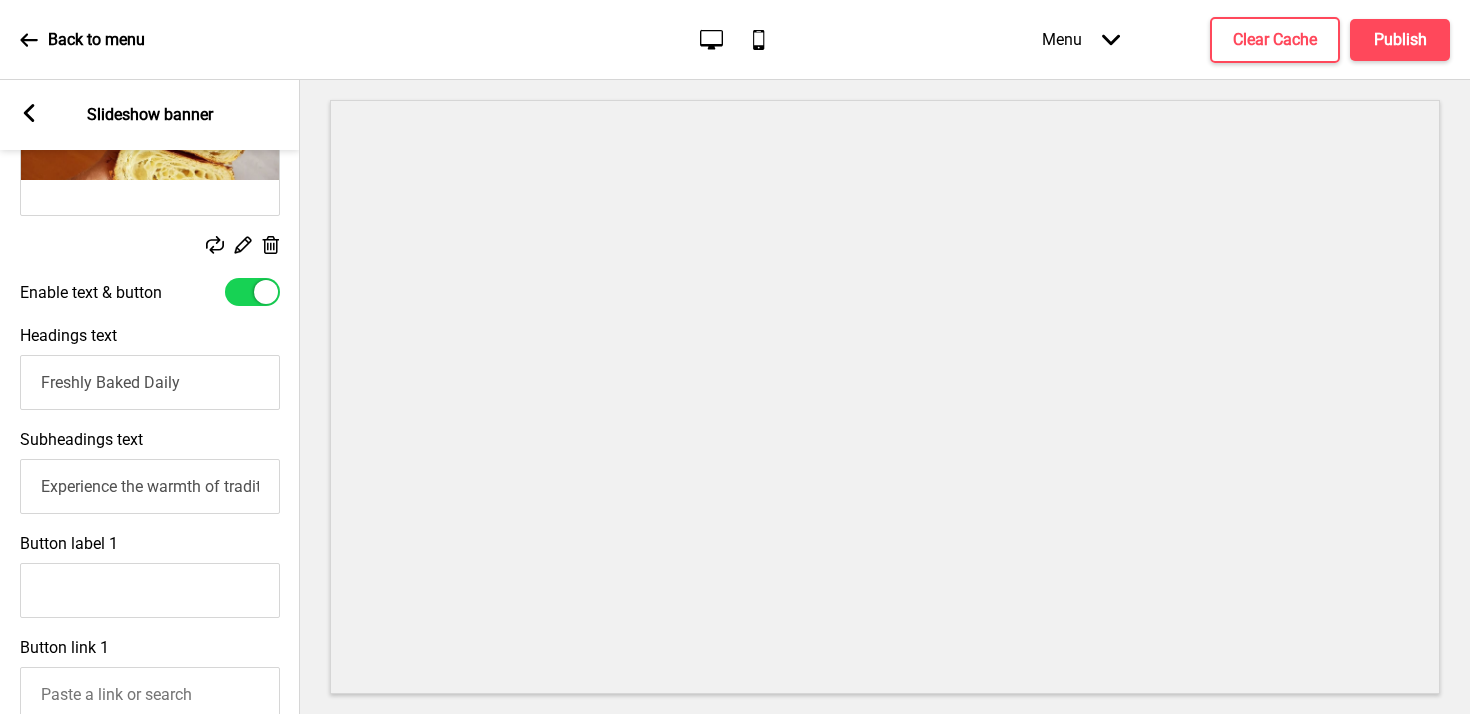 scroll, scrollTop: 389, scrollLeft: 0, axis: vertical 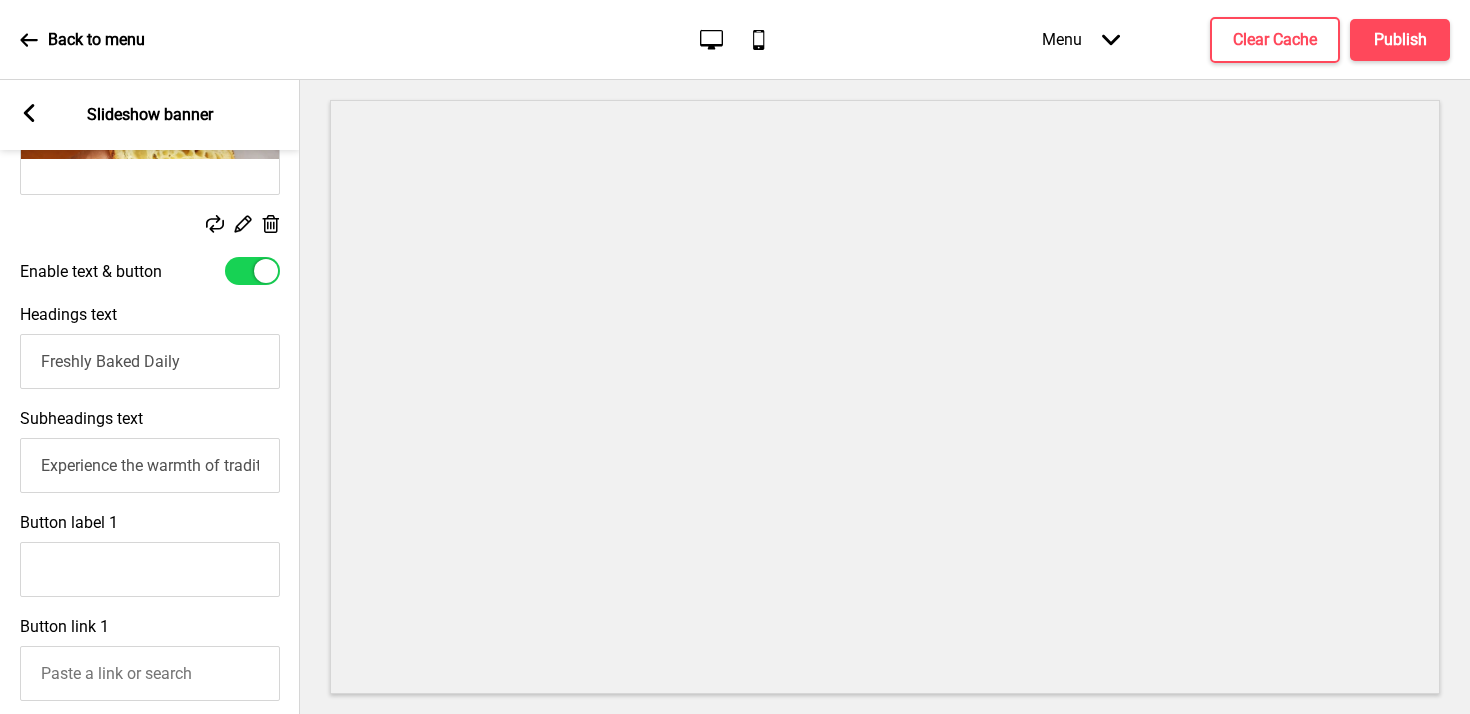 drag, startPoint x: 40, startPoint y: 357, endPoint x: 239, endPoint y: 360, distance: 199.02261 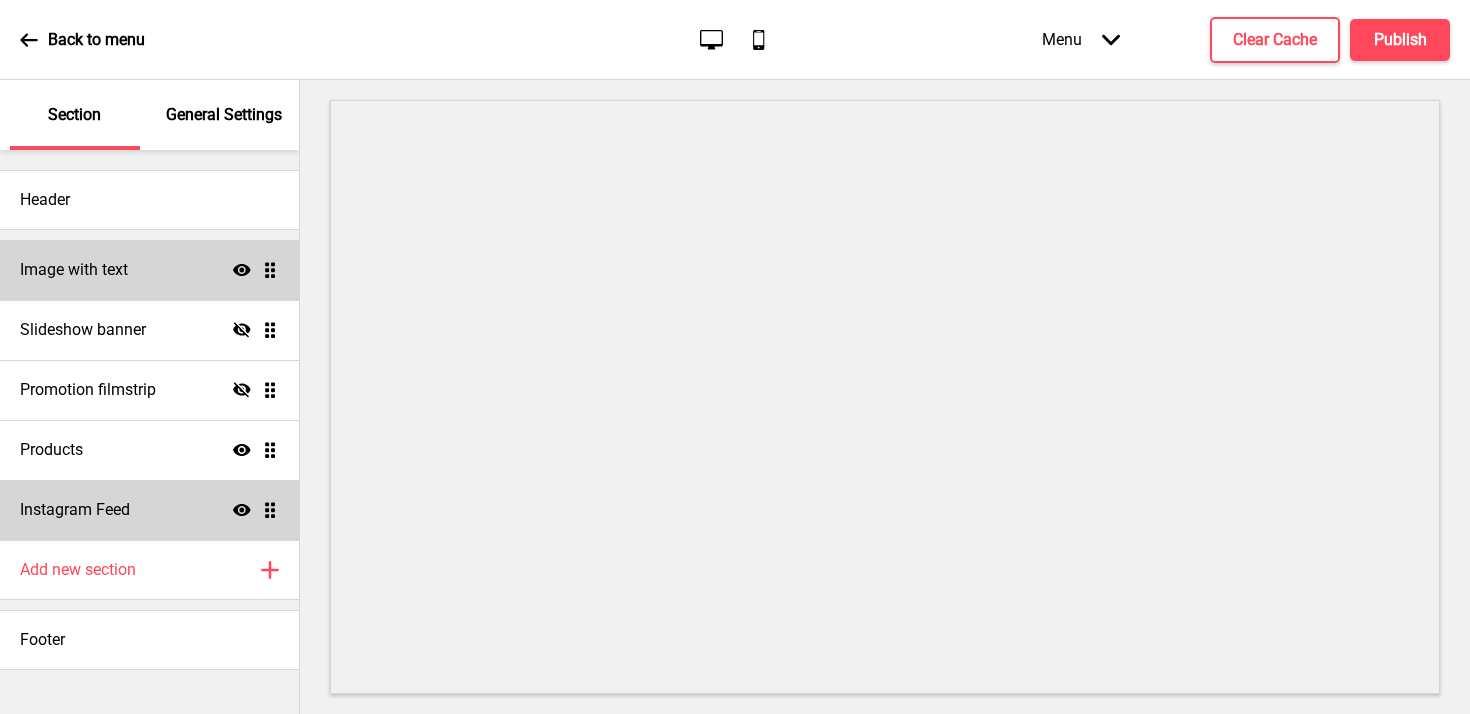 click on "Image with text Show Drag" at bounding box center [149, 270] 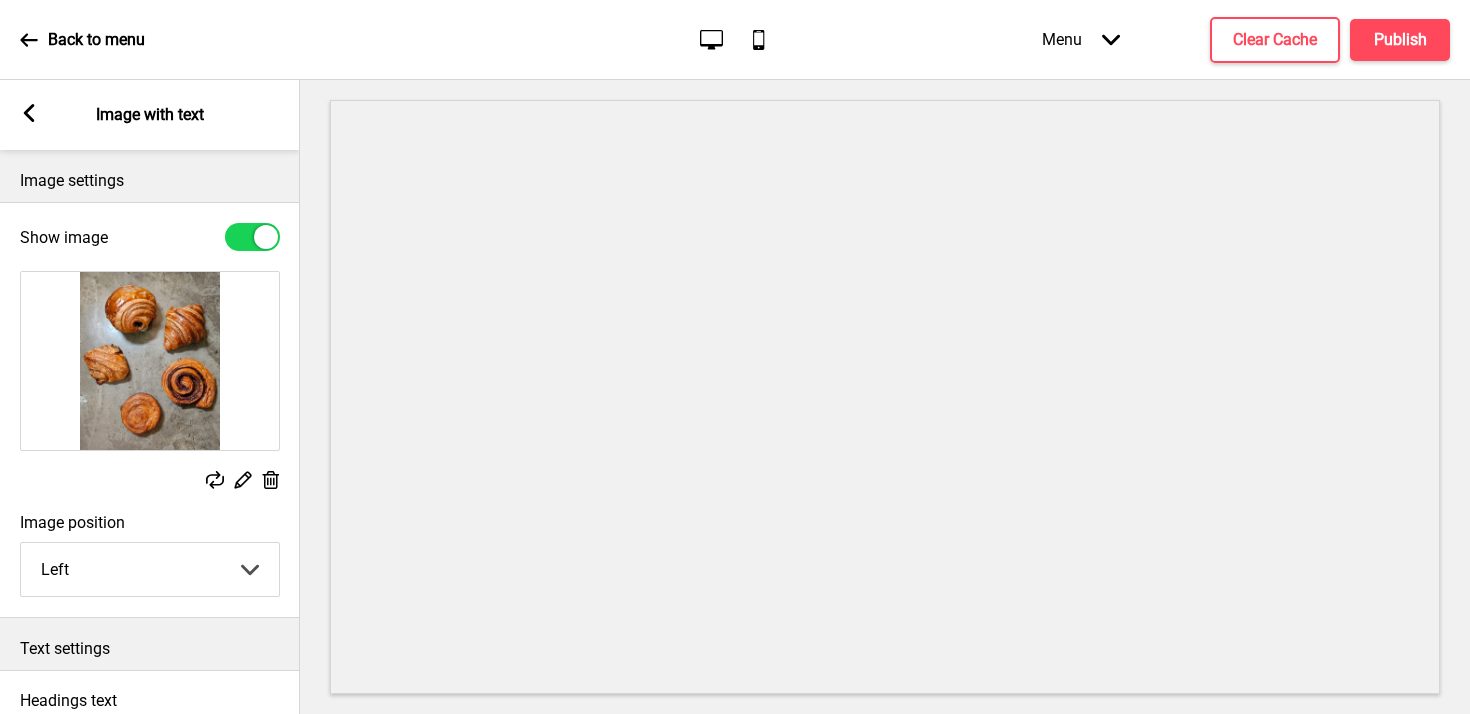 scroll, scrollTop: 239, scrollLeft: 0, axis: vertical 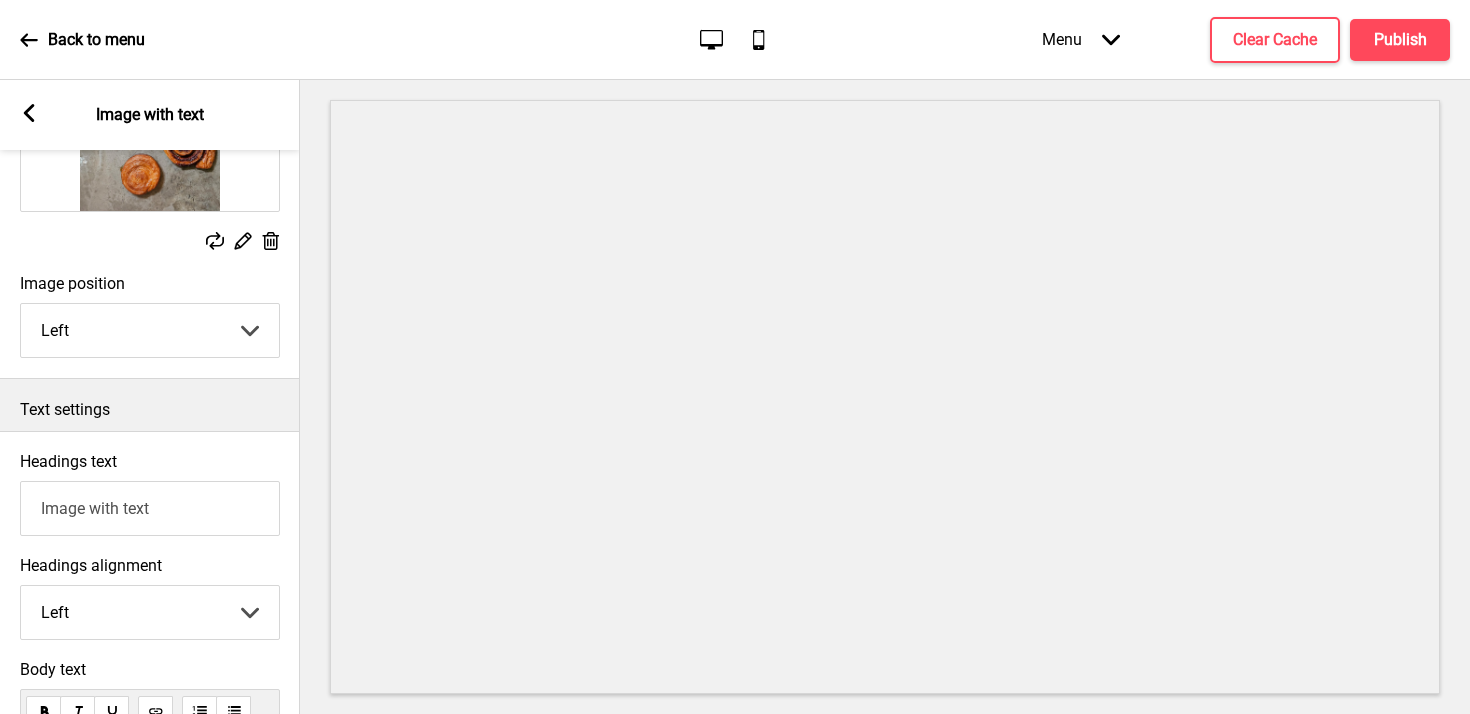 drag, startPoint x: 177, startPoint y: 509, endPoint x: 7, endPoint y: 508, distance: 170.00294 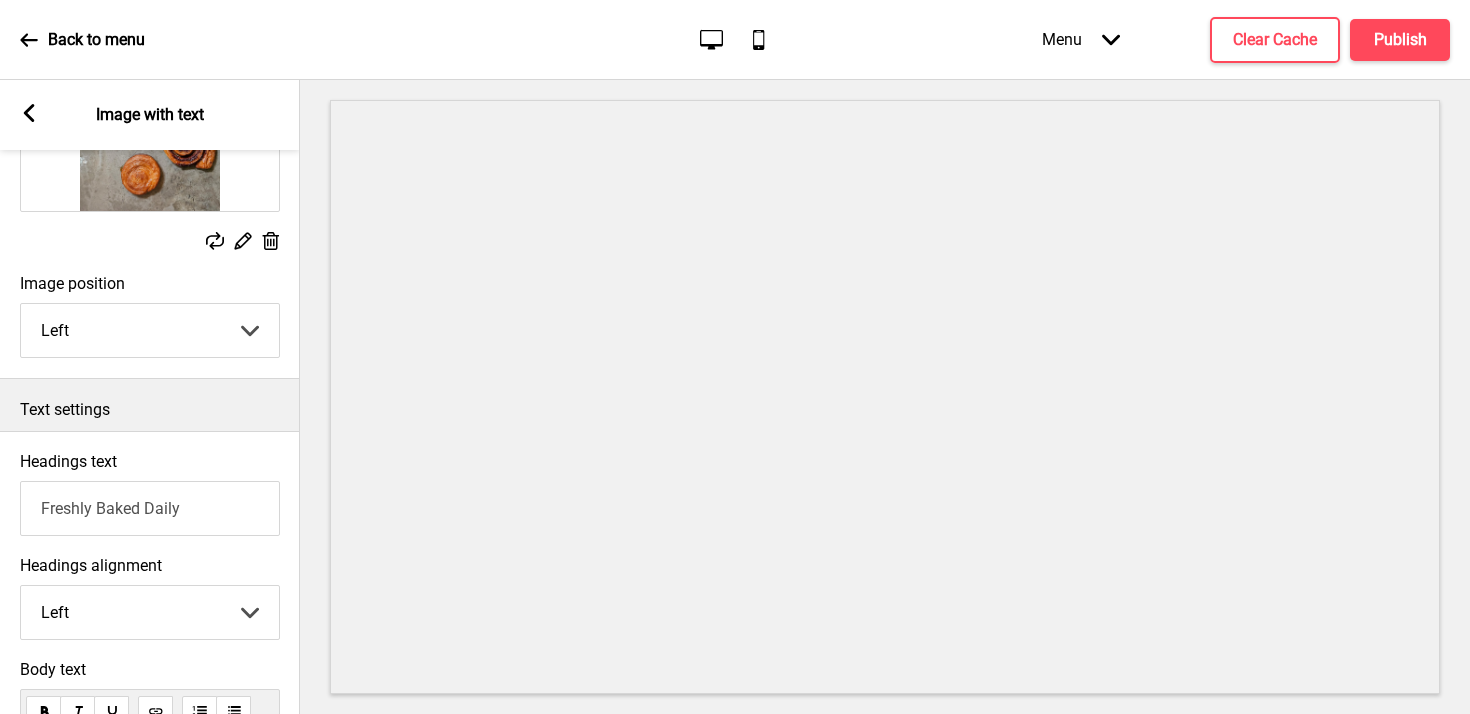 type on "Freshly Baked Daily" 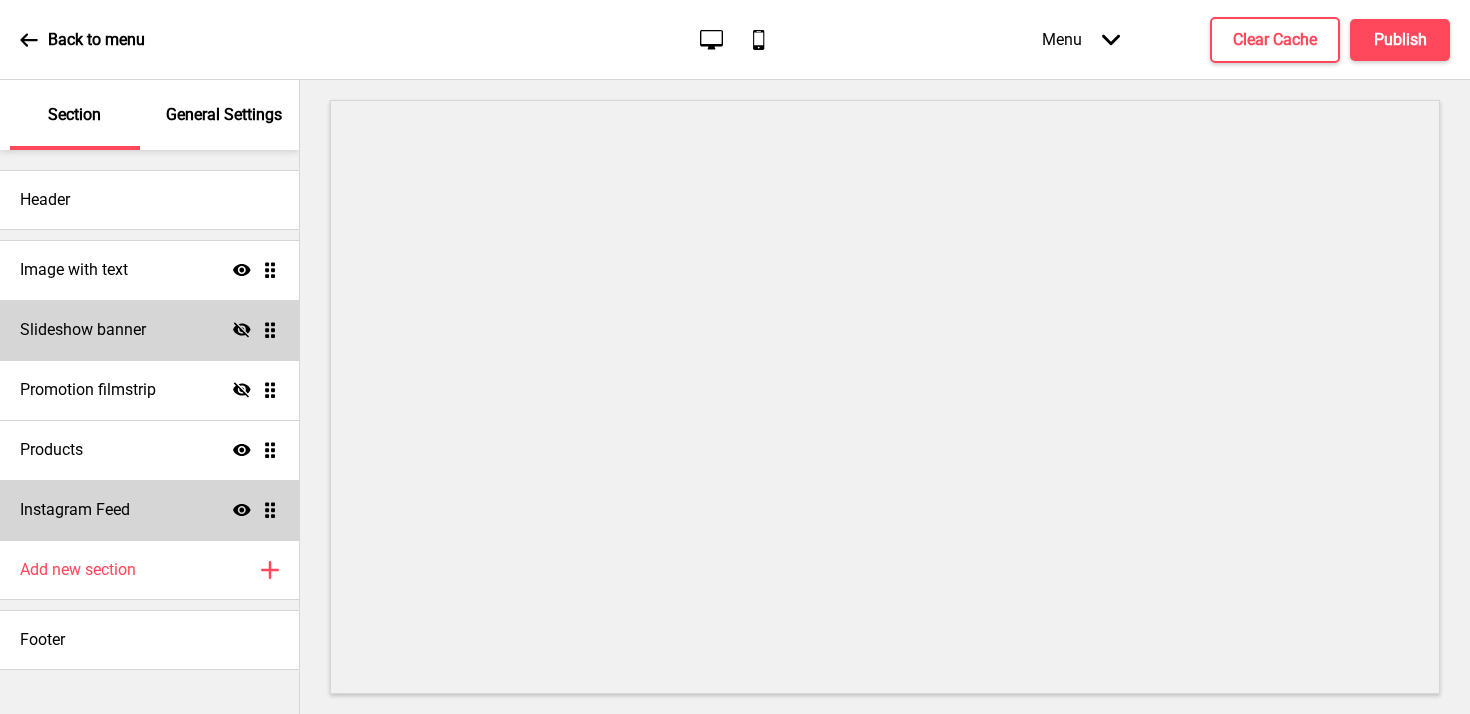 click on "Slideshow banner" at bounding box center [74, 270] 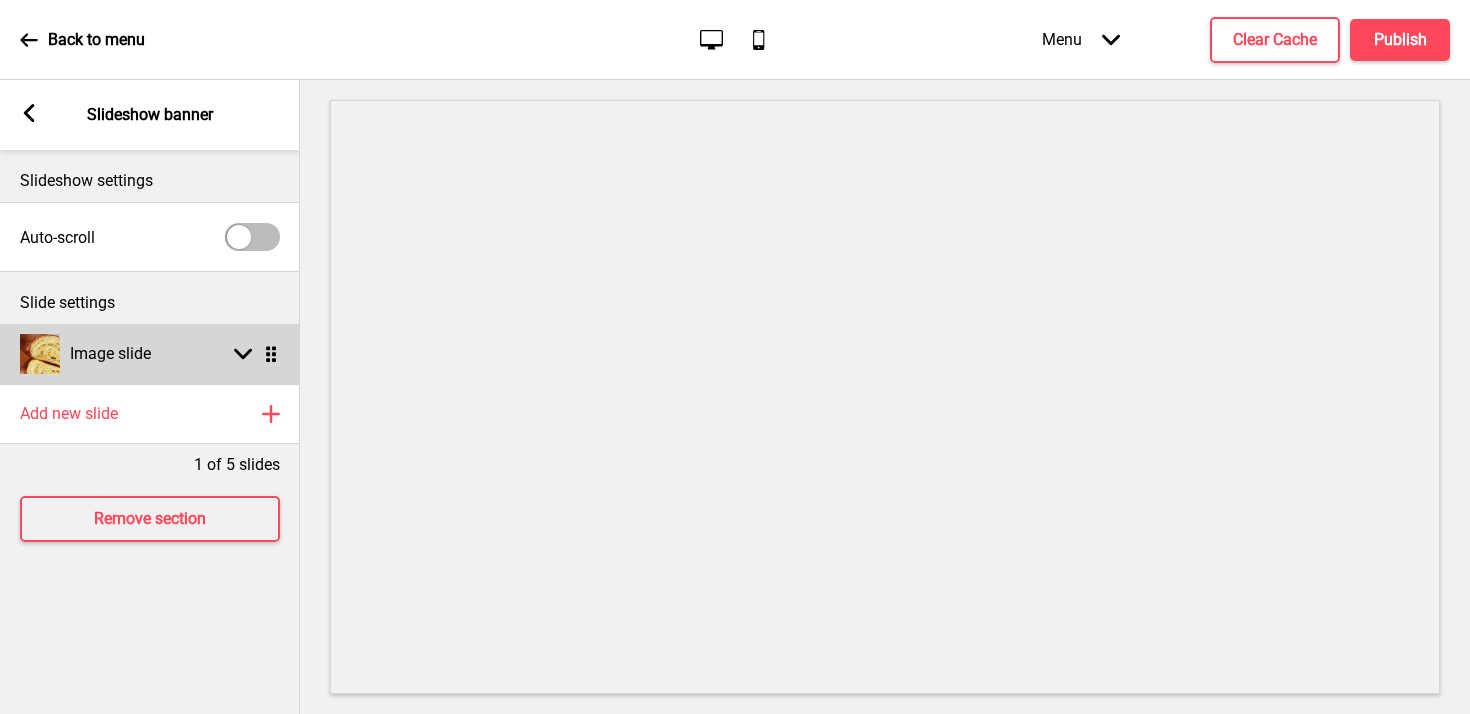 click on "Image slide Arrow down Drag" at bounding box center (150, 354) 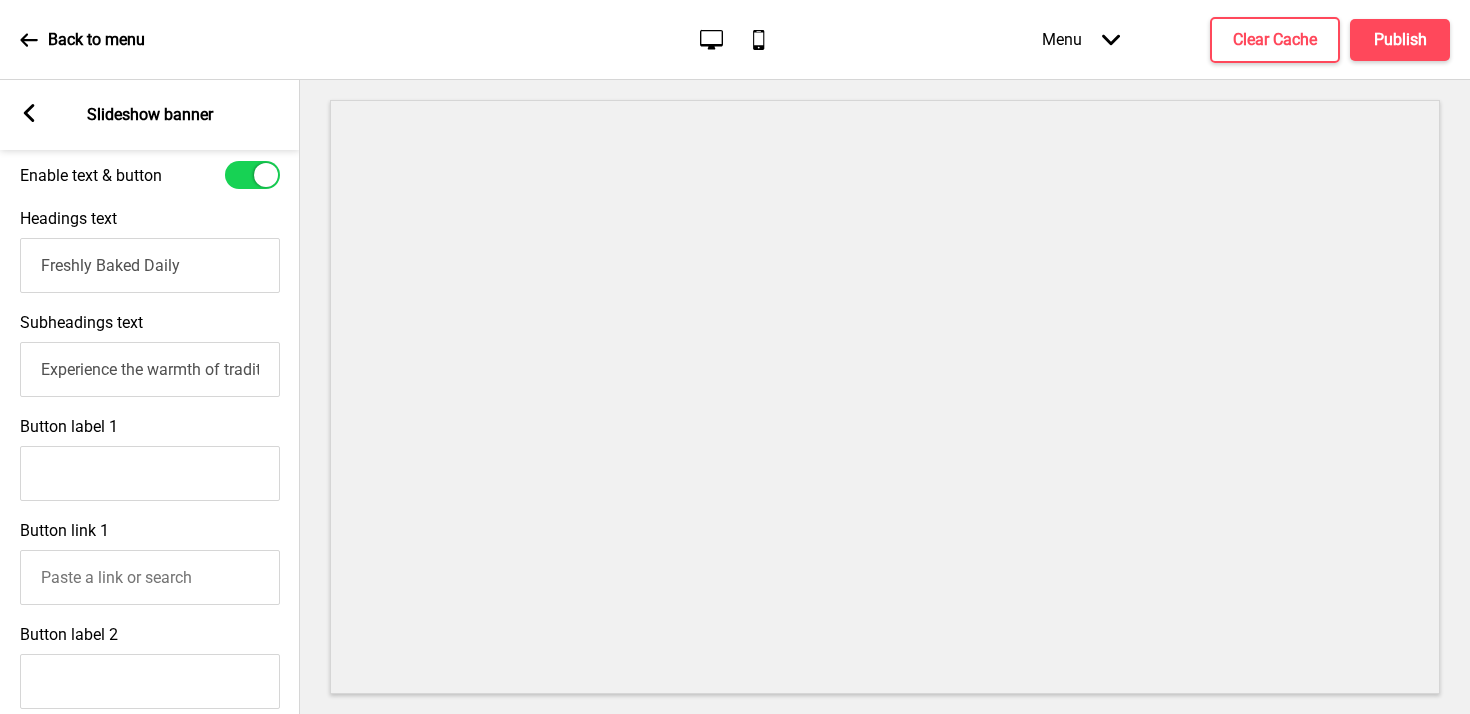 scroll, scrollTop: 500, scrollLeft: 0, axis: vertical 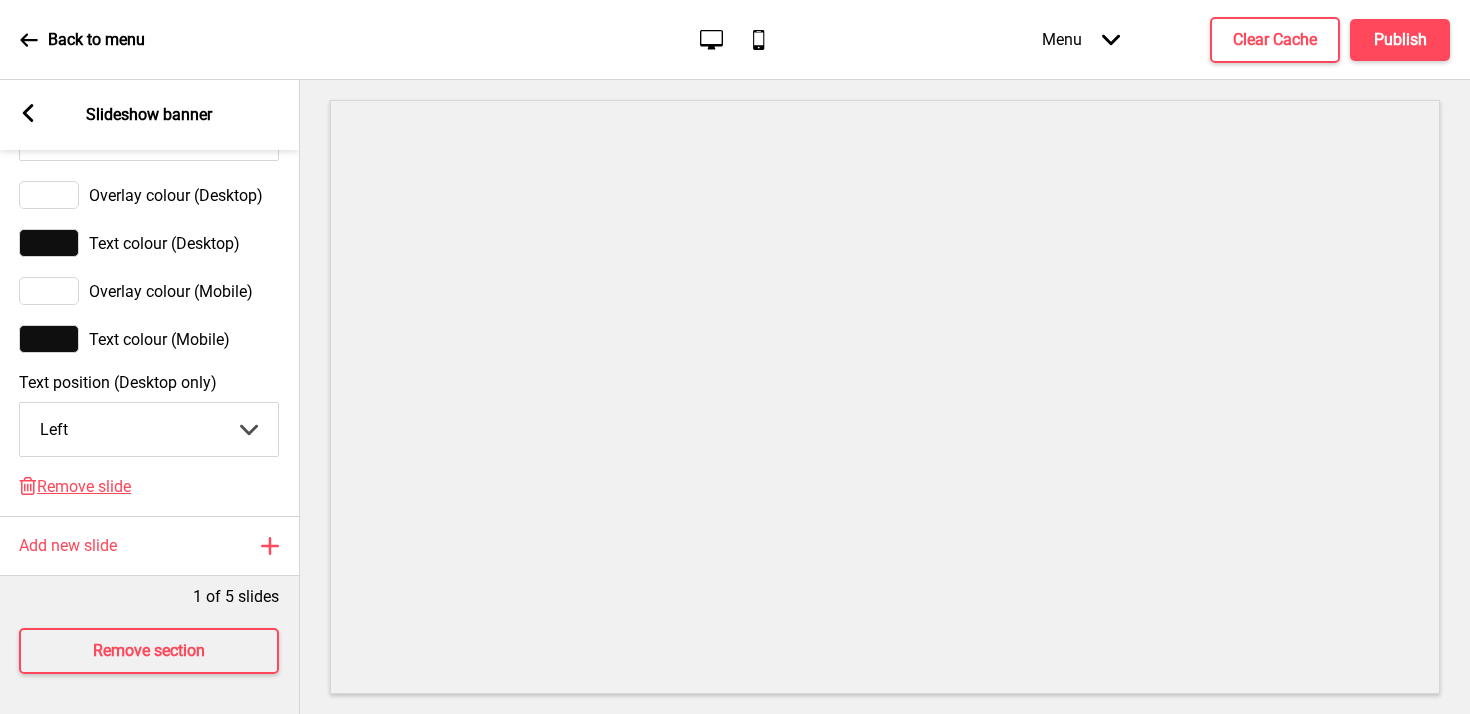 click at bounding box center (28, 113) 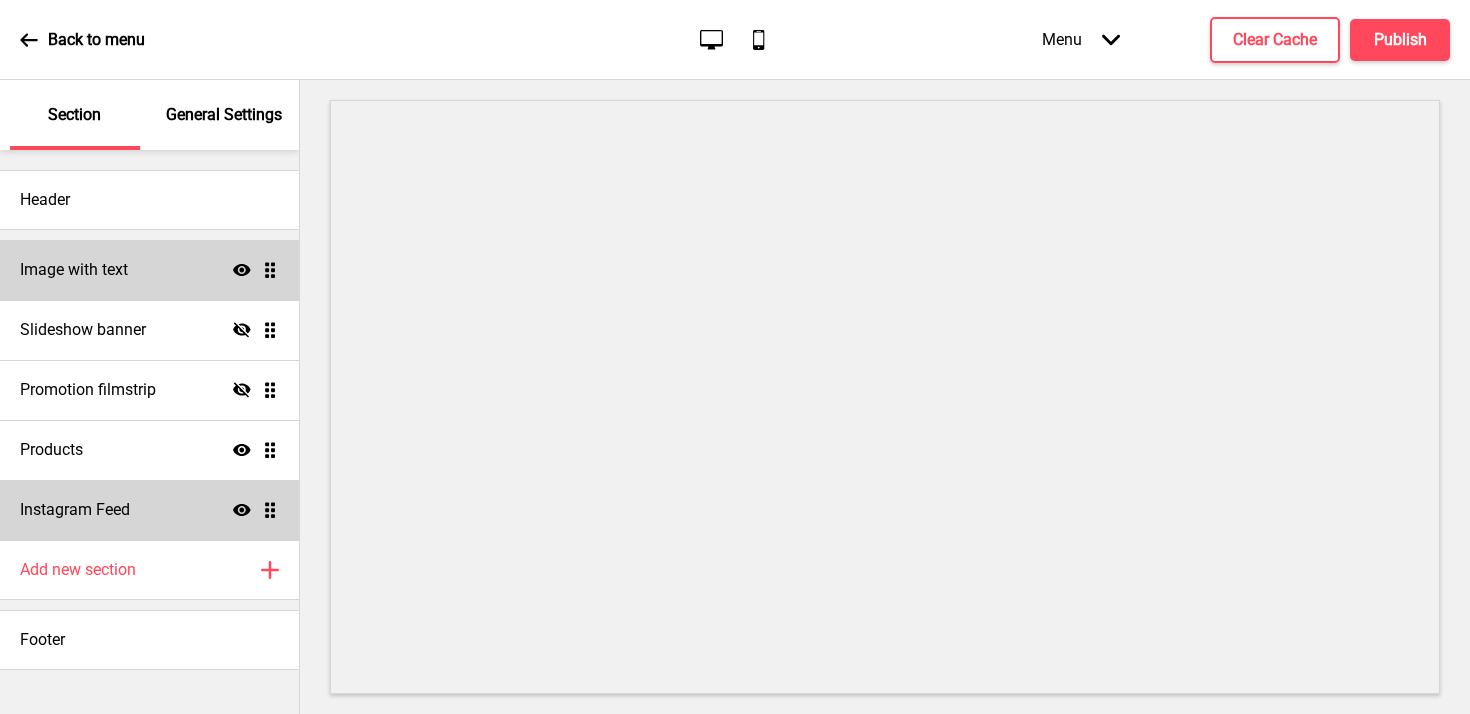 click on "Image with text Show Drag" at bounding box center [149, 270] 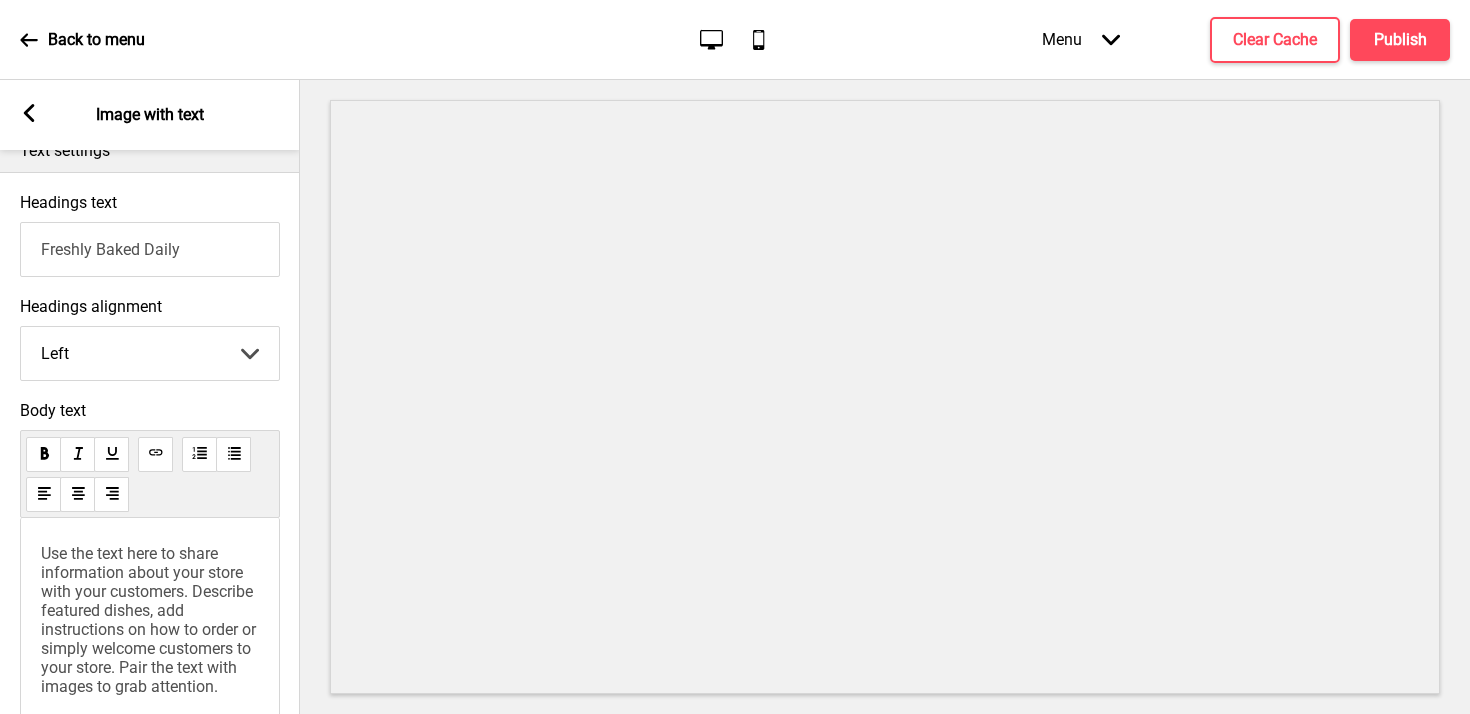 scroll, scrollTop: 654, scrollLeft: 0, axis: vertical 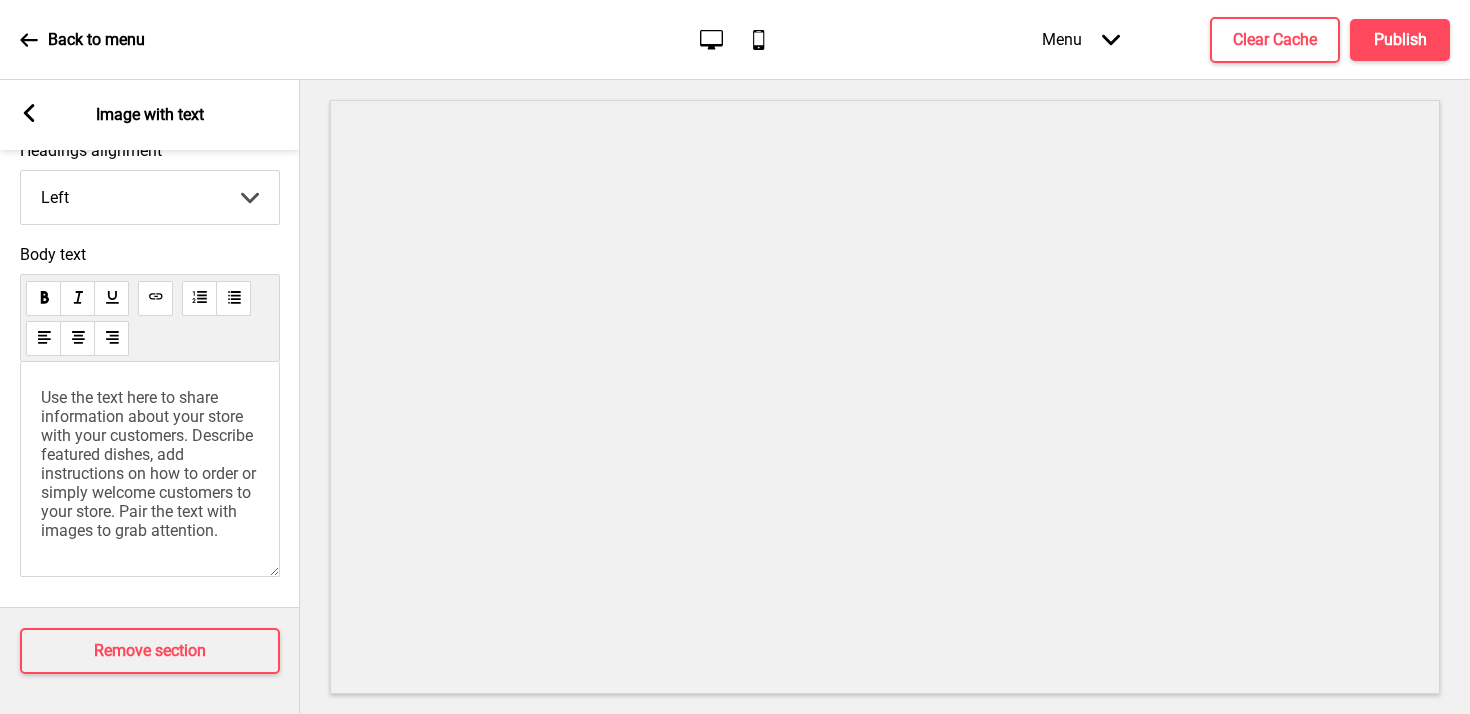 click on "Use the text here to share information about your store with your customers. Describe featured dishes, add instructions on how to order or simply welcome customers to your store. Pair the text with images to grab attention." at bounding box center (150, 464) 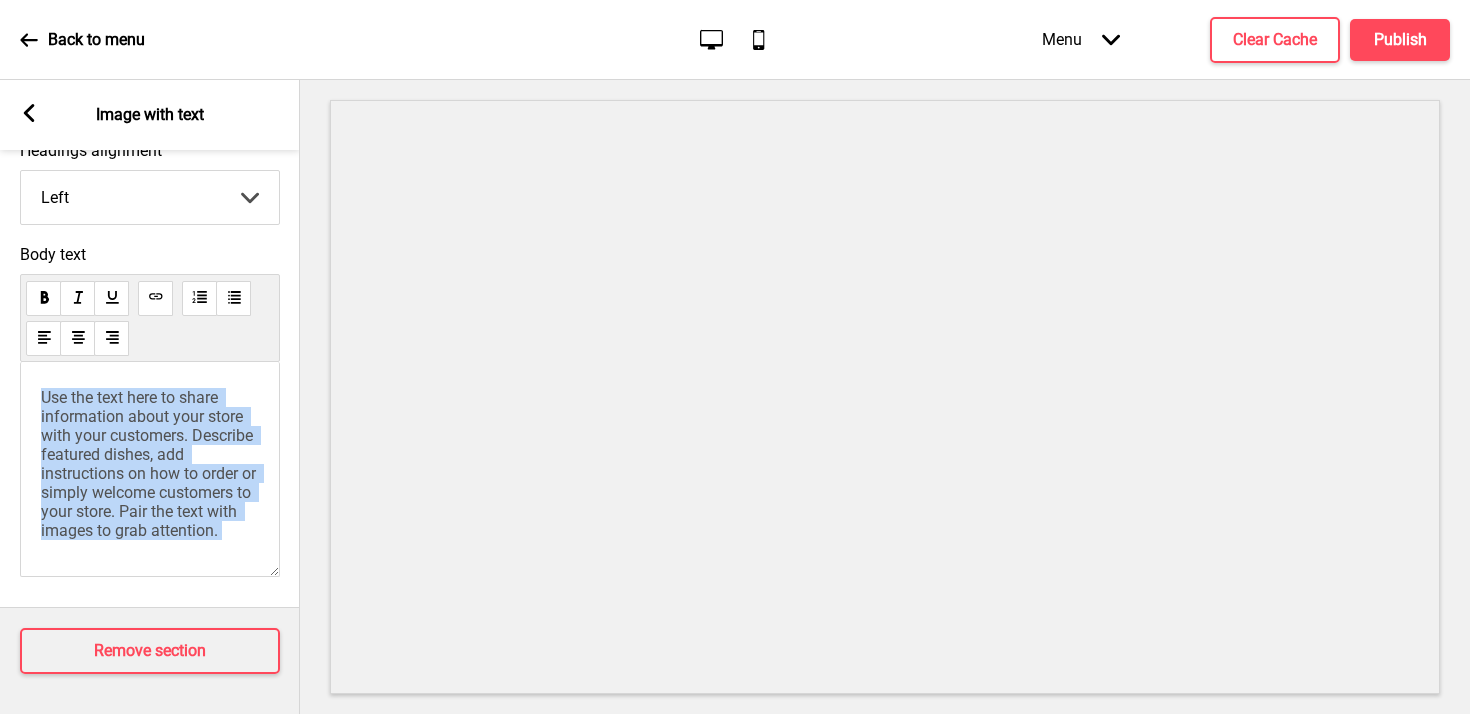 drag, startPoint x: 261, startPoint y: 541, endPoint x: 0, endPoint y: 344, distance: 327.00153 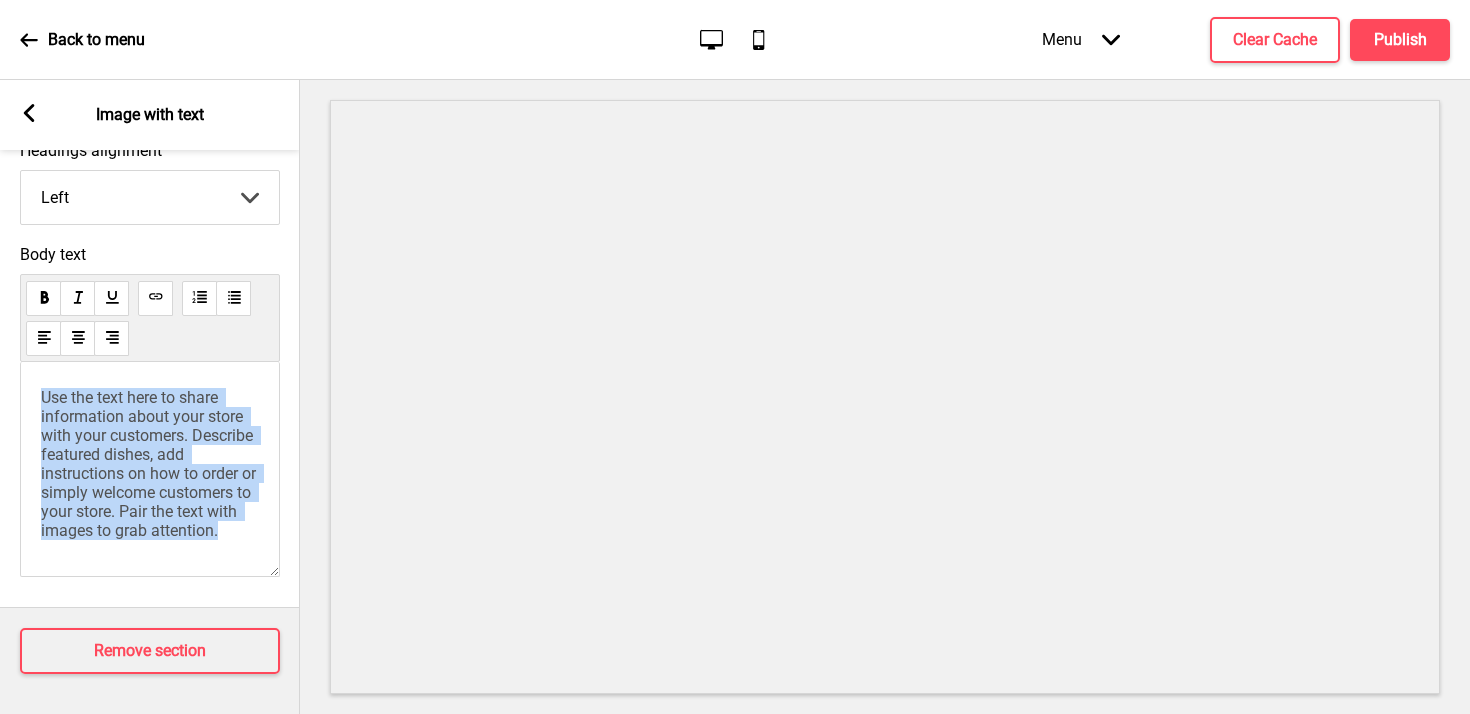 scroll, scrollTop: 0, scrollLeft: 1, axis: horizontal 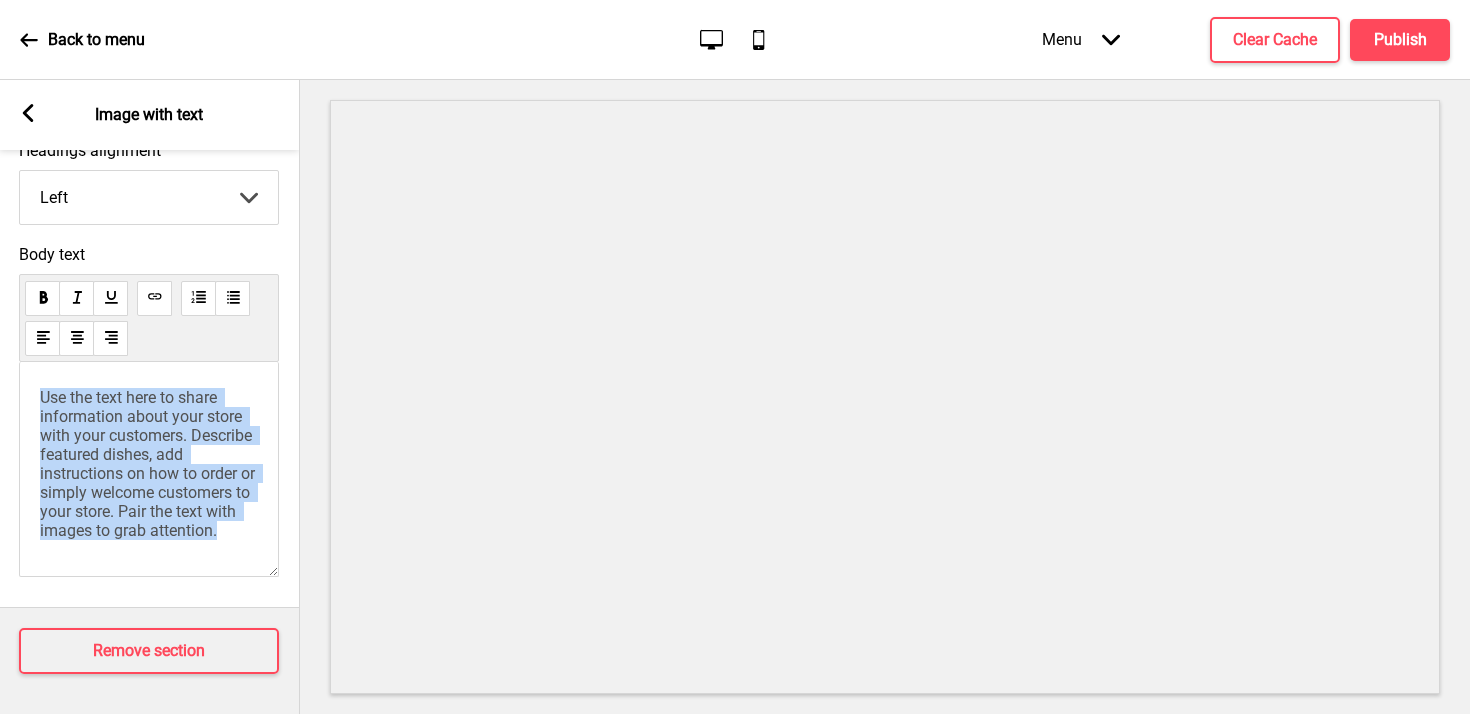 drag, startPoint x: 42, startPoint y: 395, endPoint x: 290, endPoint y: 542, distance: 288.29324 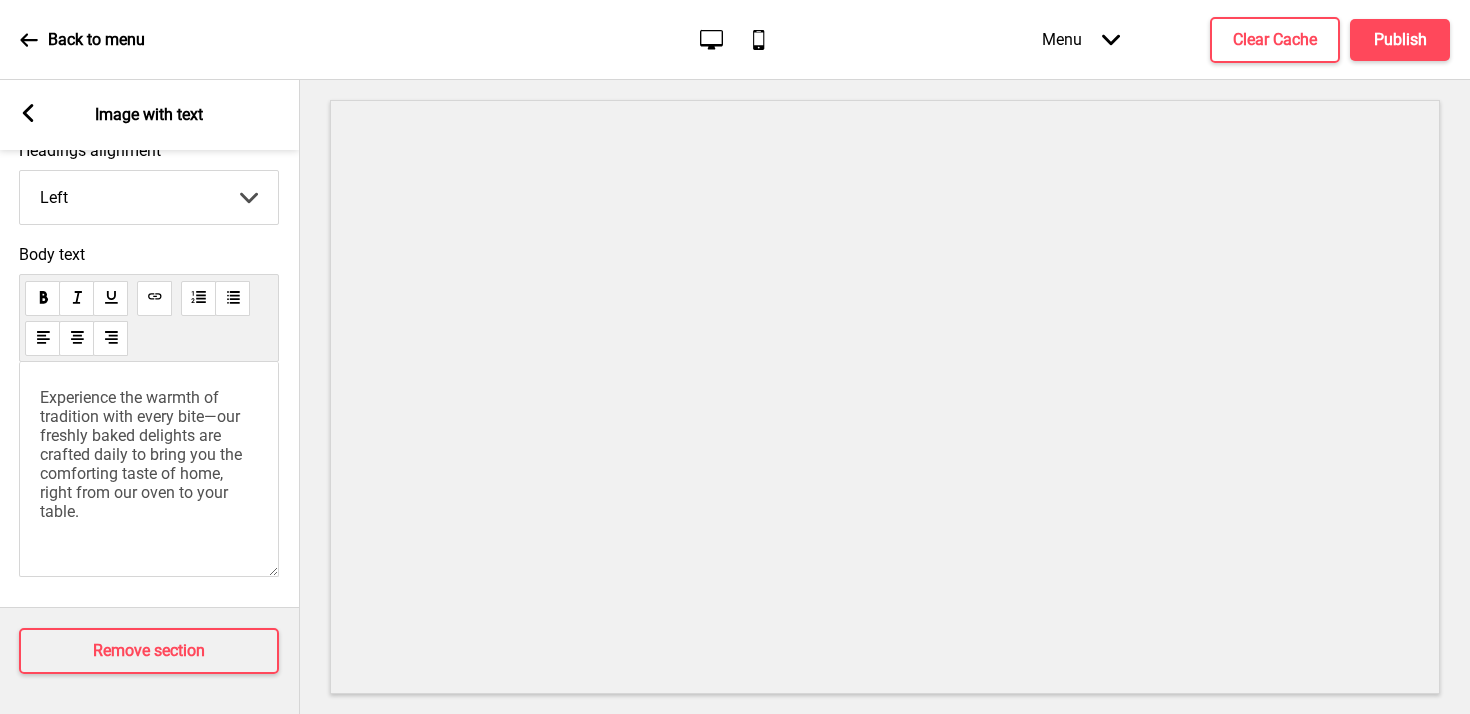 click at bounding box center [28, 113] 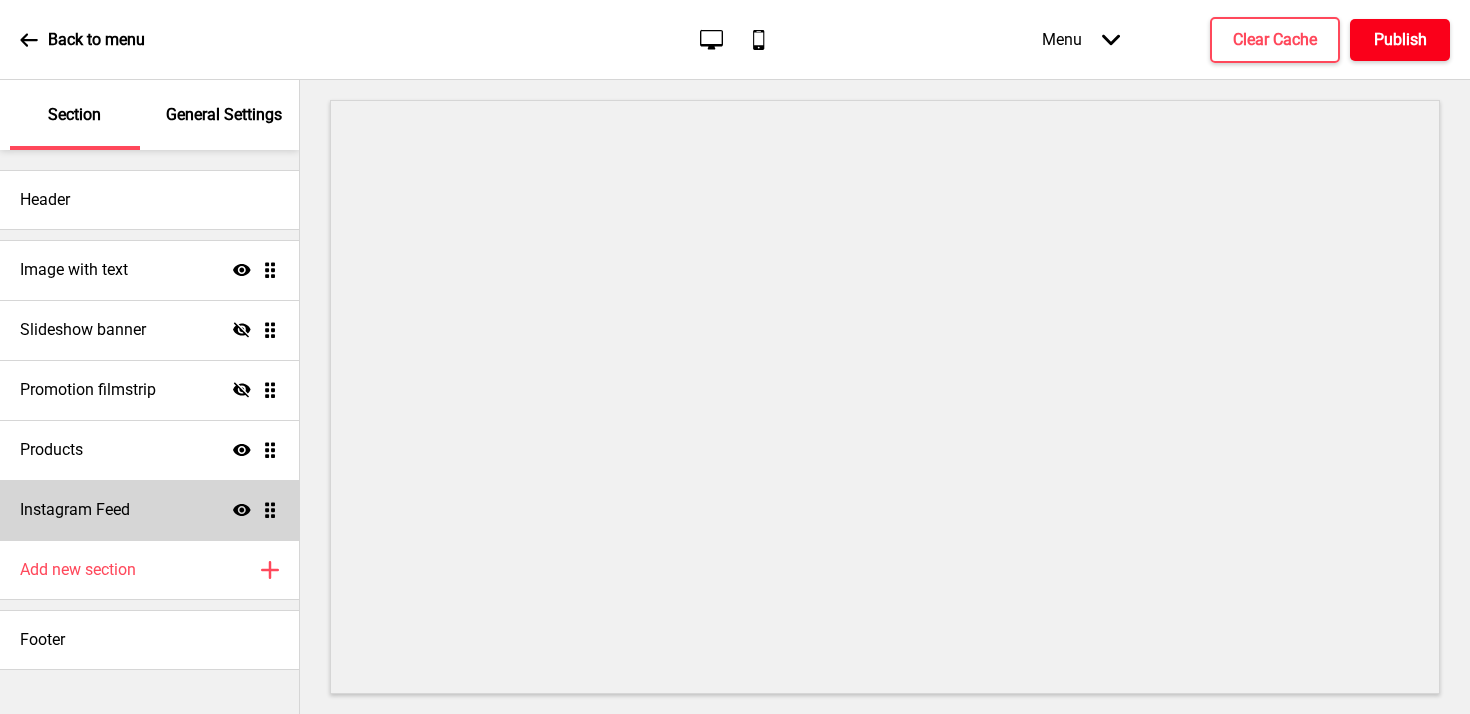 click on "Publish" at bounding box center (1400, 40) 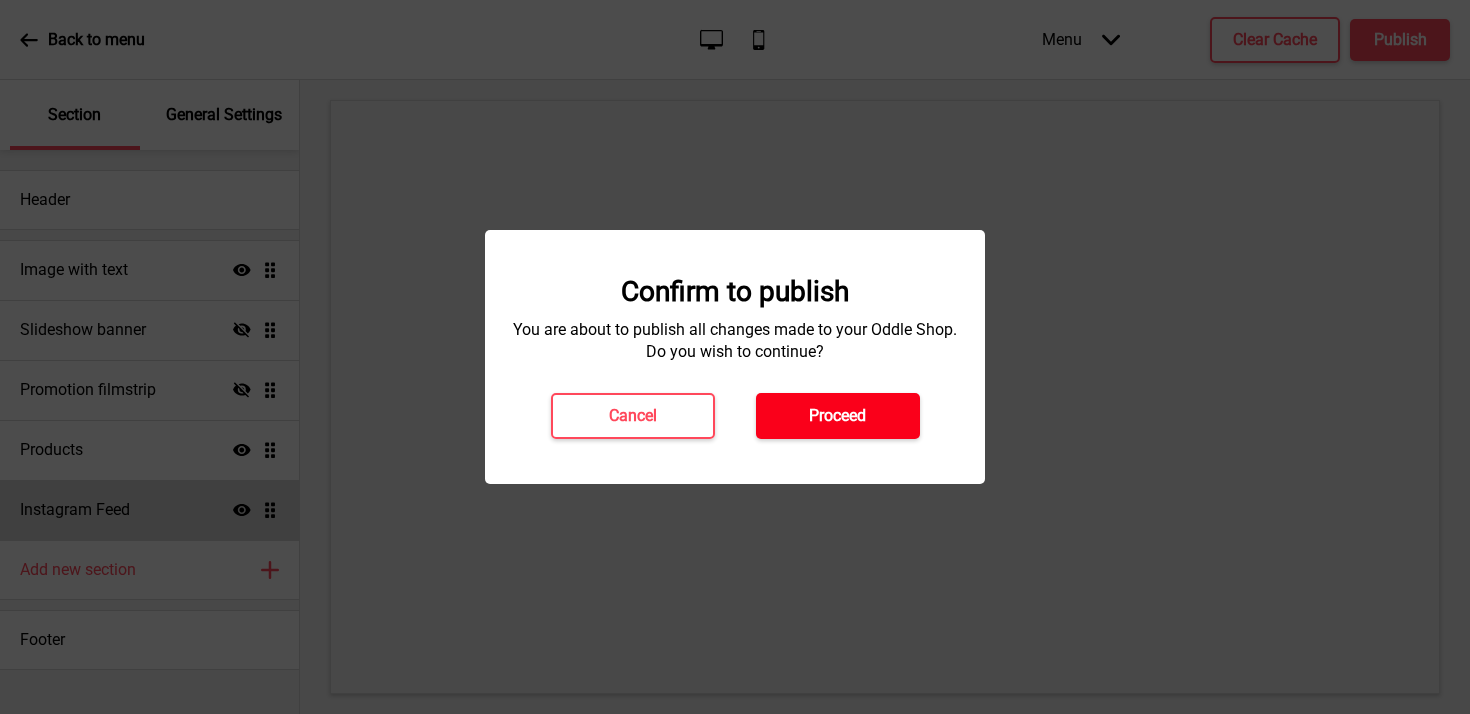 click on "Proceed" at bounding box center (837, 416) 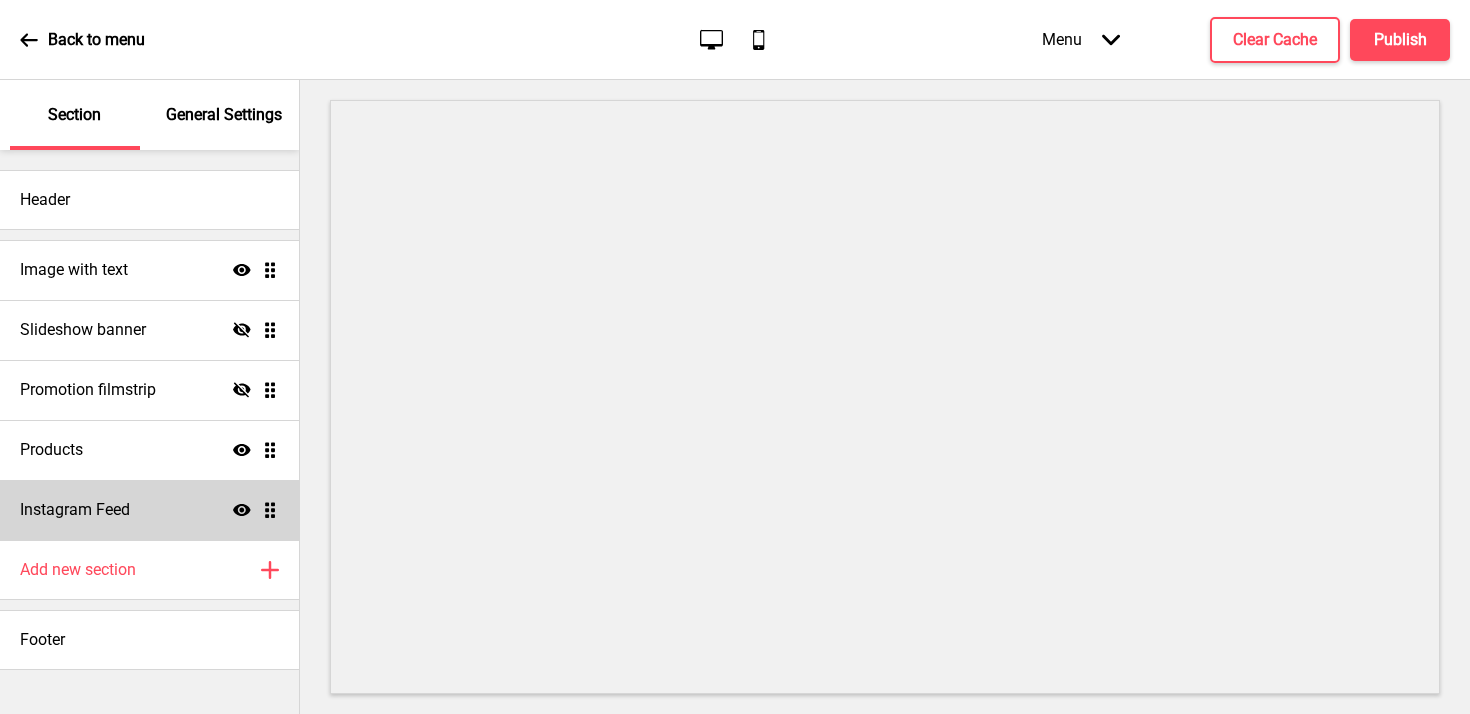 click on "Back to menu" at bounding box center [82, 40] 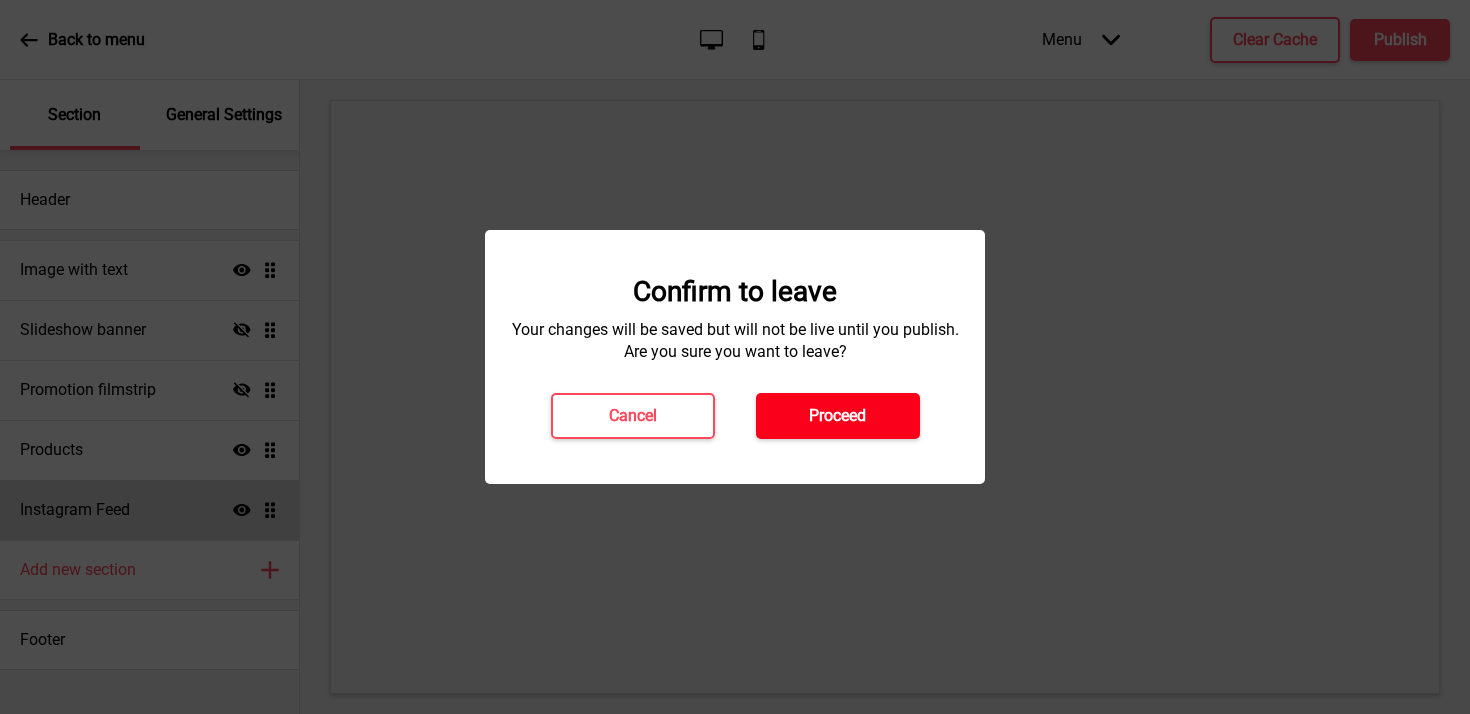 click on "Proceed" at bounding box center (838, 416) 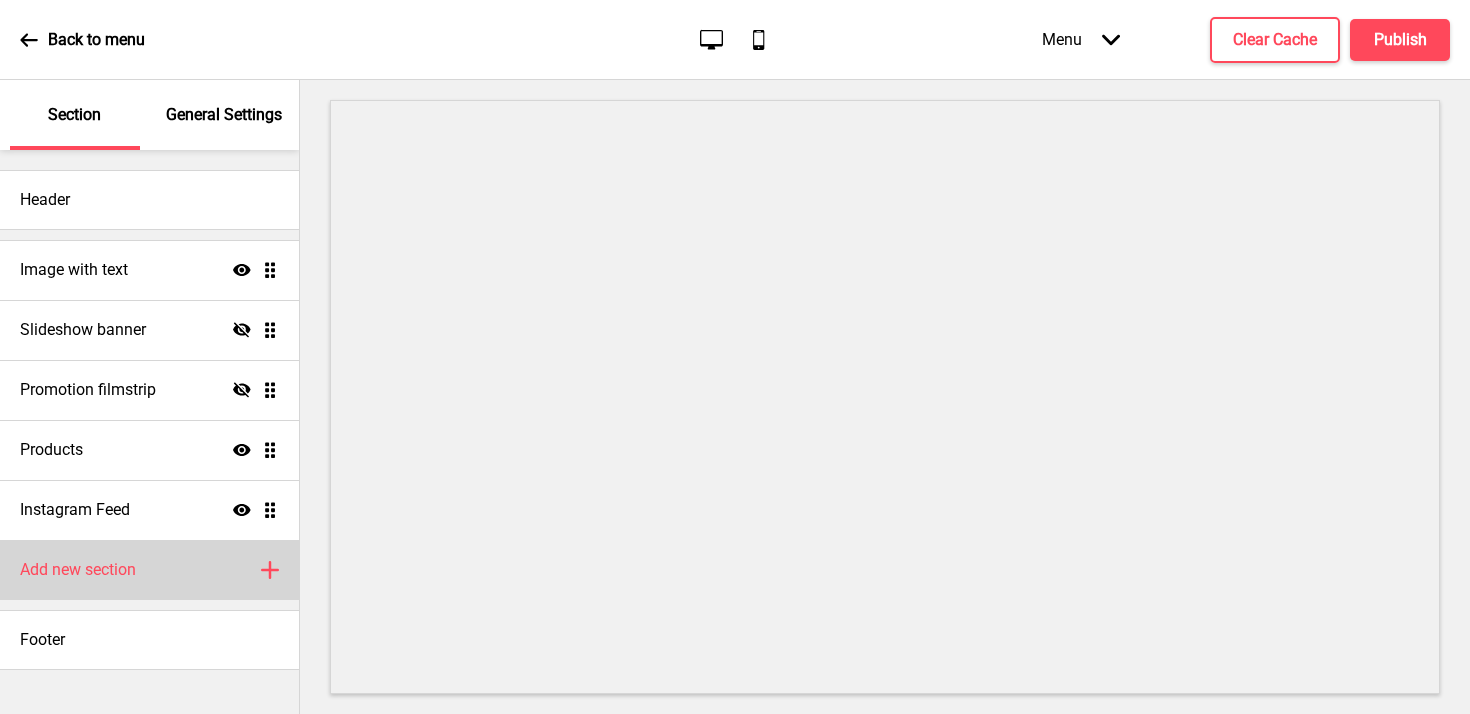 scroll, scrollTop: 0, scrollLeft: 0, axis: both 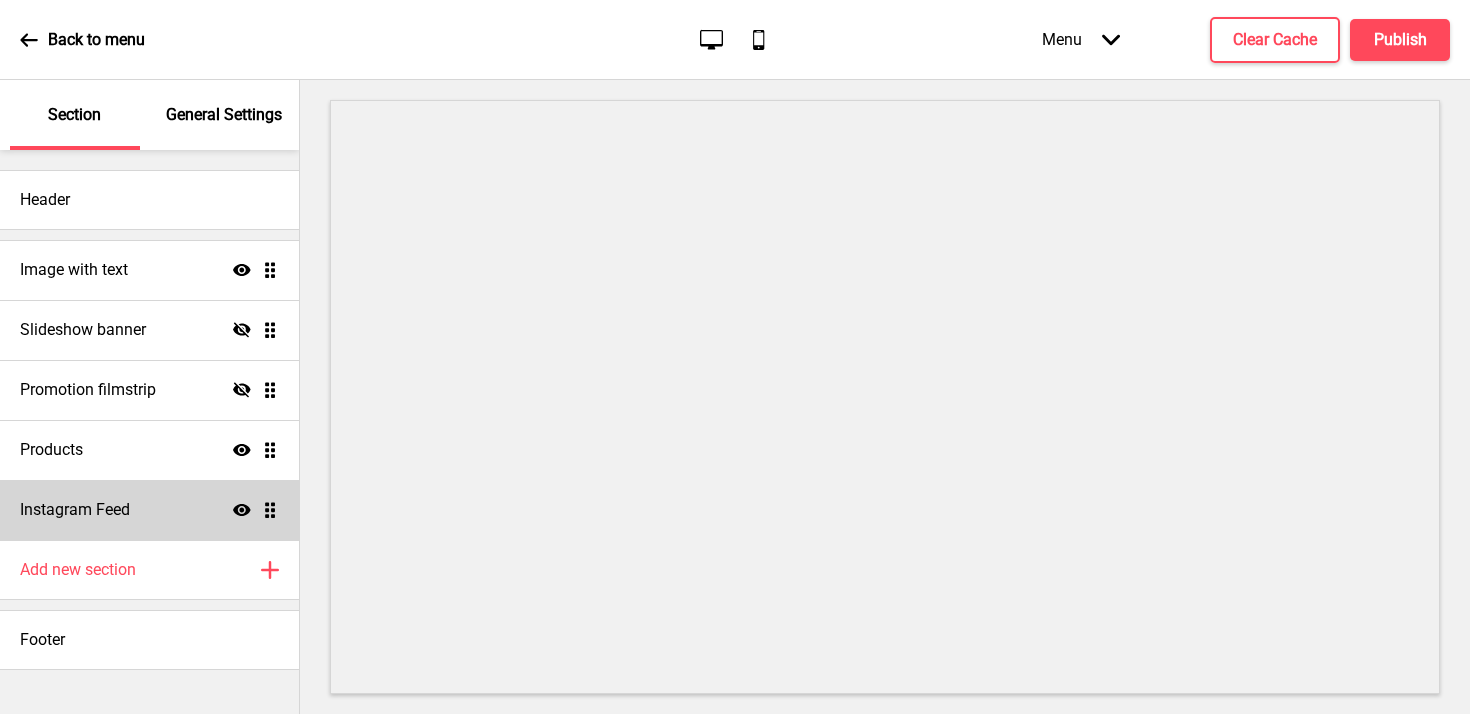 click on "Instagram Feed" at bounding box center (74, 270) 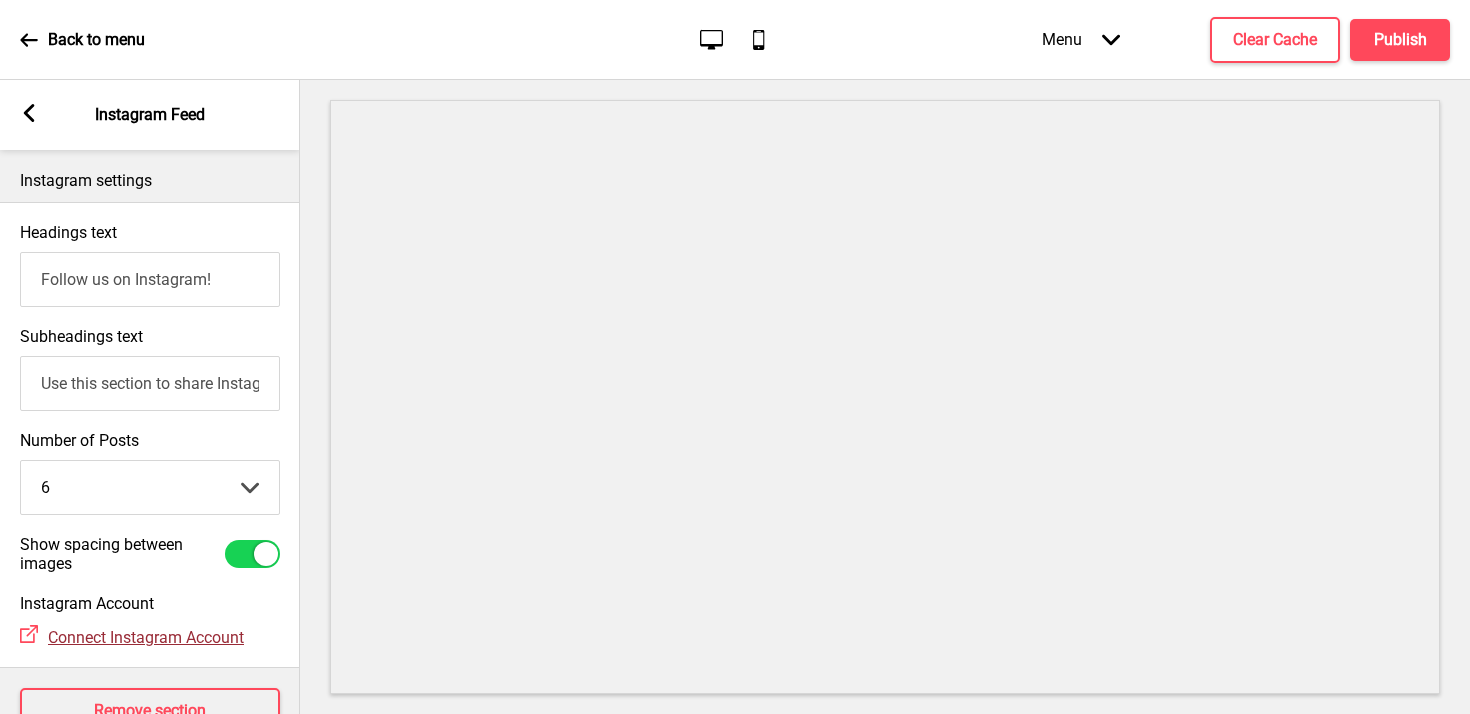 click on "Connect Instagram Account" at bounding box center [146, 637] 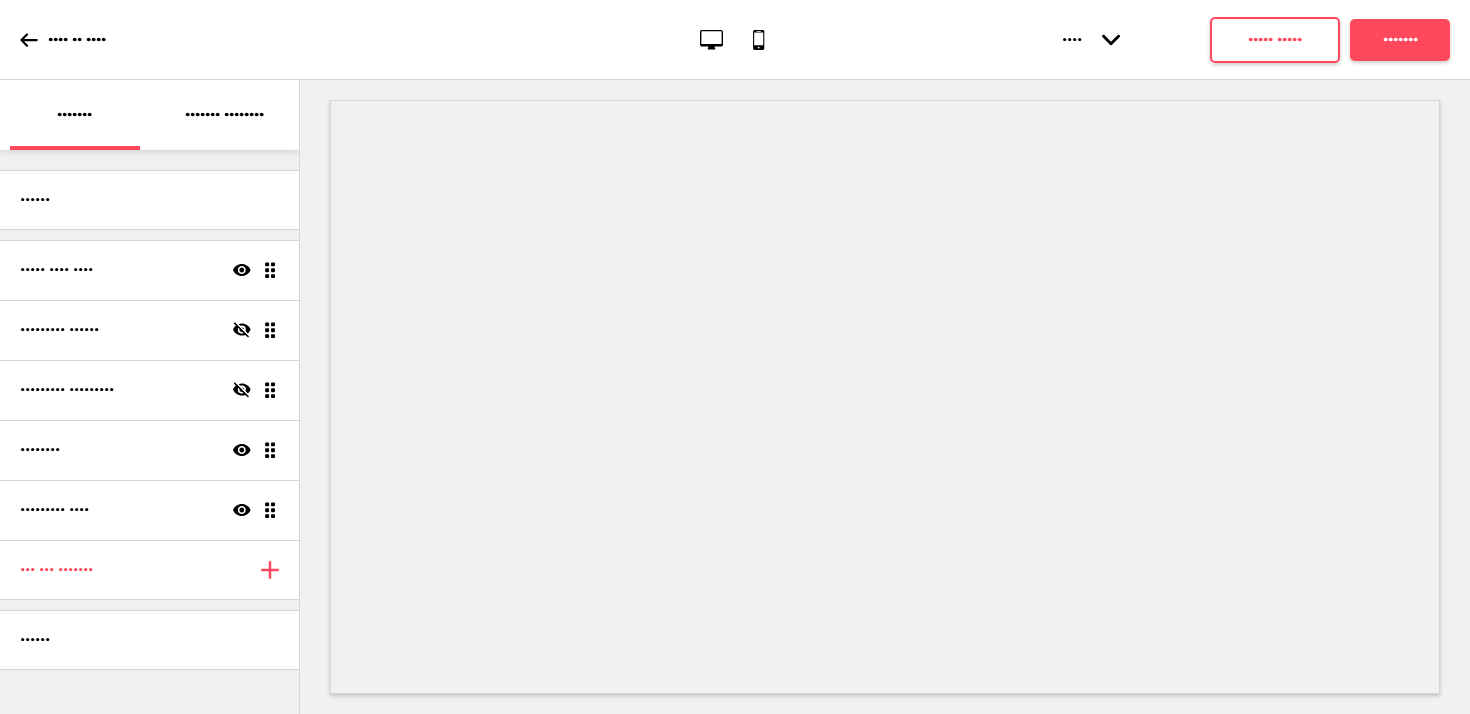 scroll, scrollTop: 0, scrollLeft: 0, axis: both 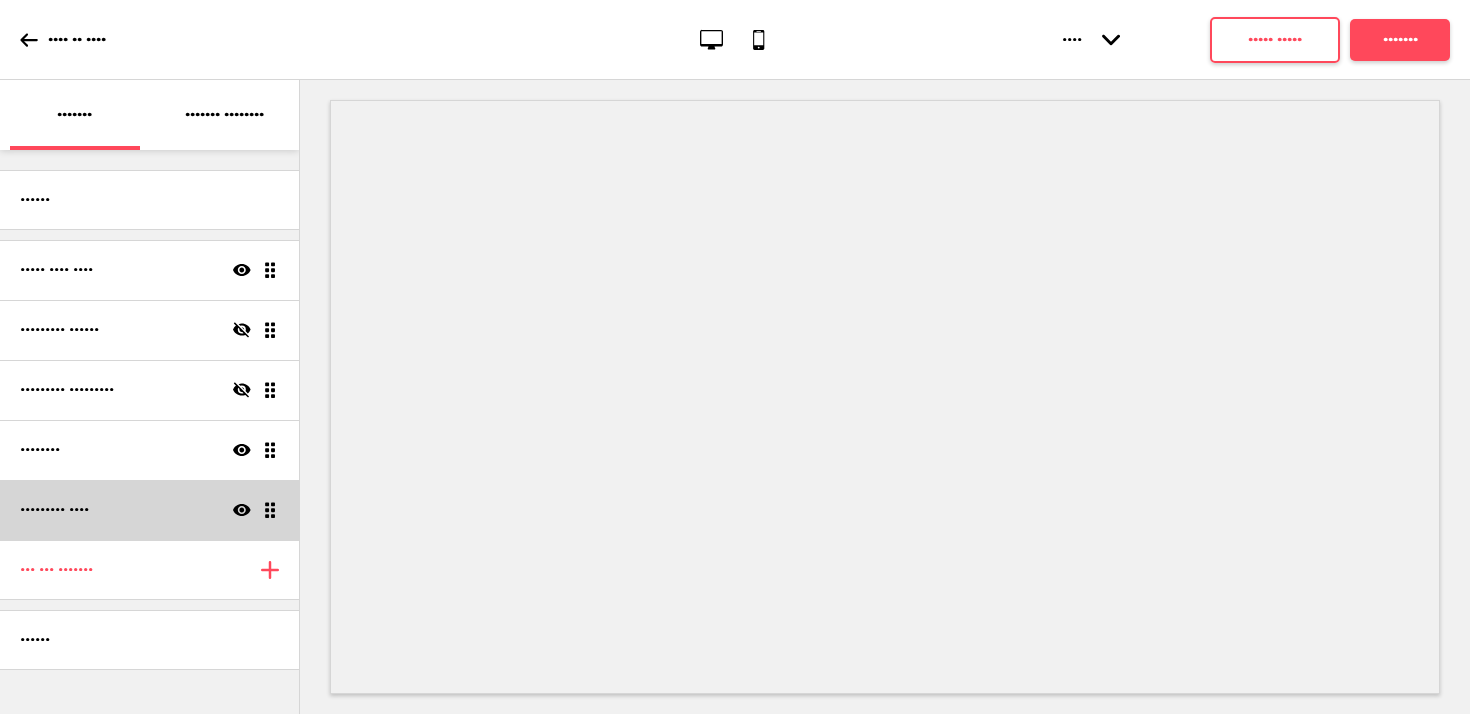 click on "•••• ••••" at bounding box center (256, 270) 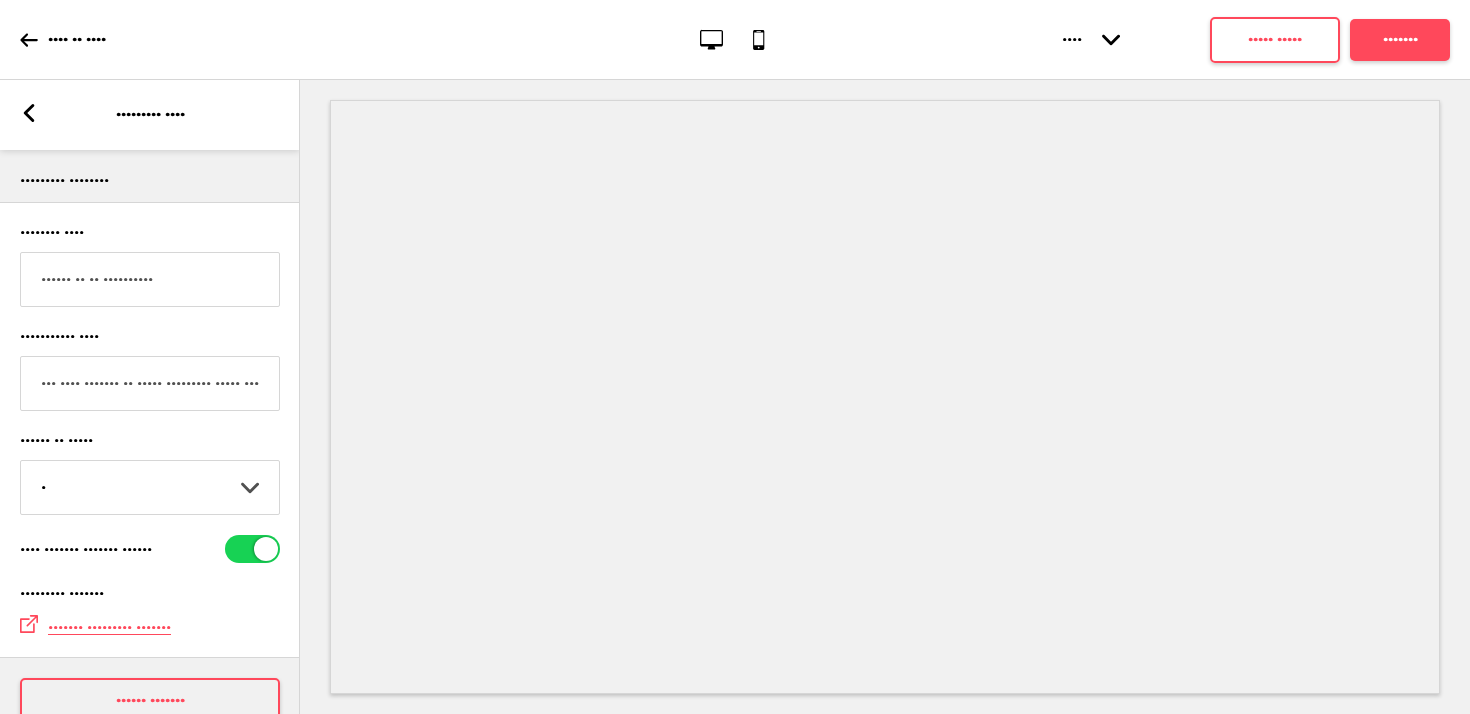 click on "••••• •••• ••••••••• ••••" at bounding box center (150, 115) 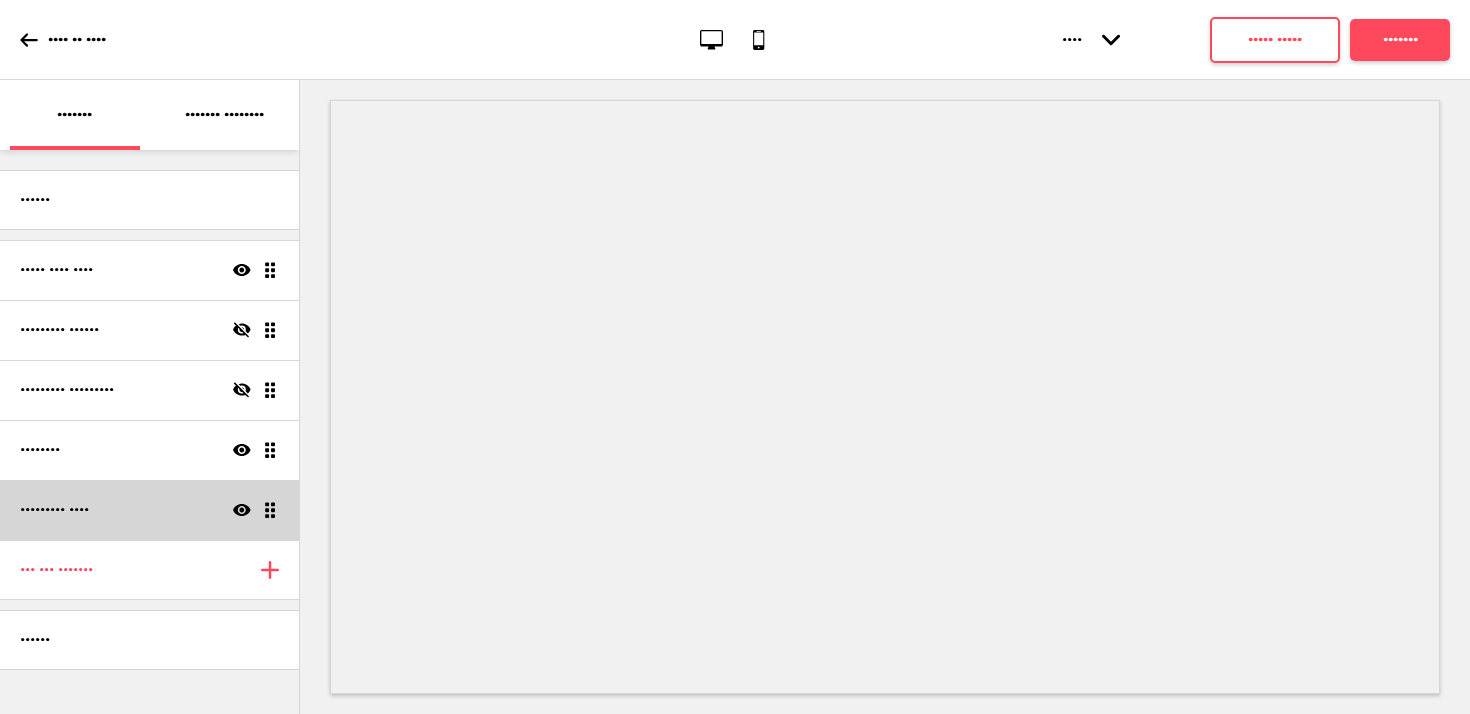 click on "••••" at bounding box center [242, 270] 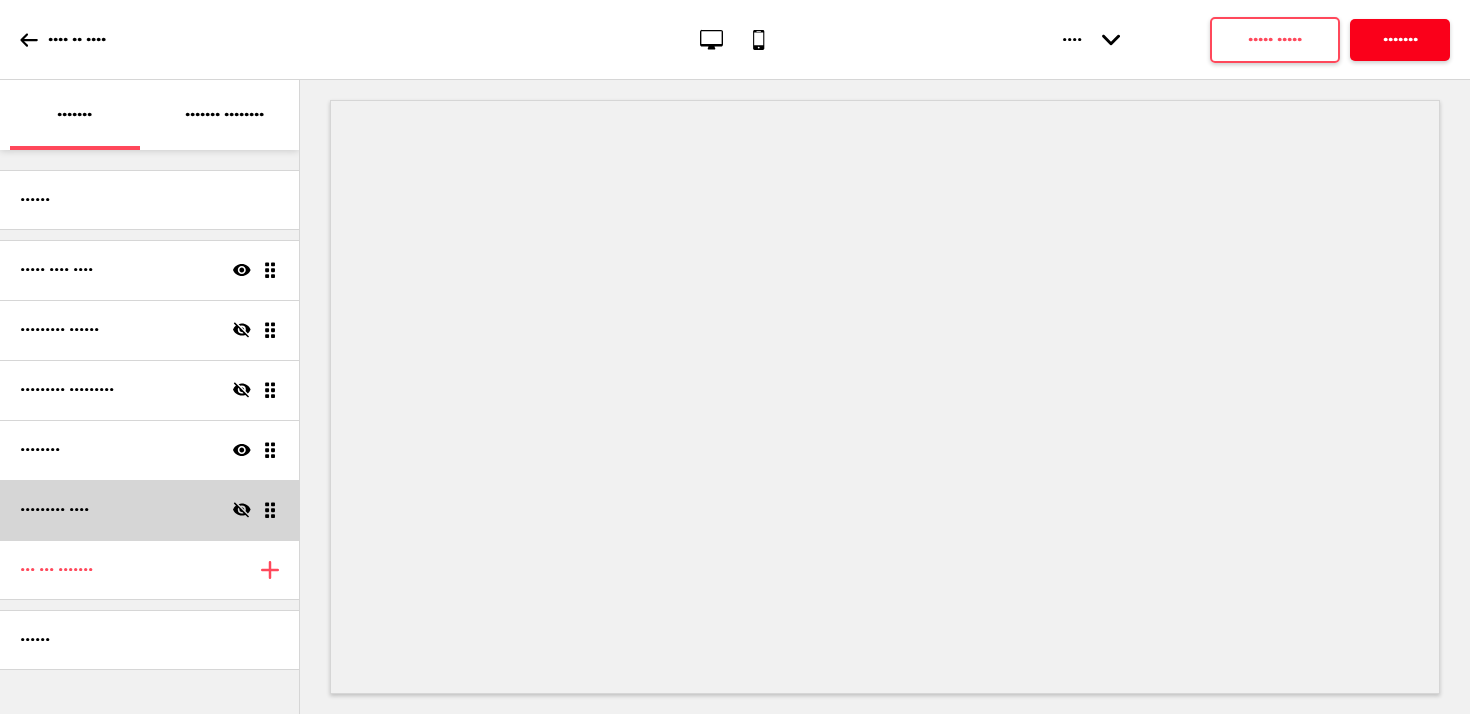 click on "•••••••" at bounding box center [1400, 40] 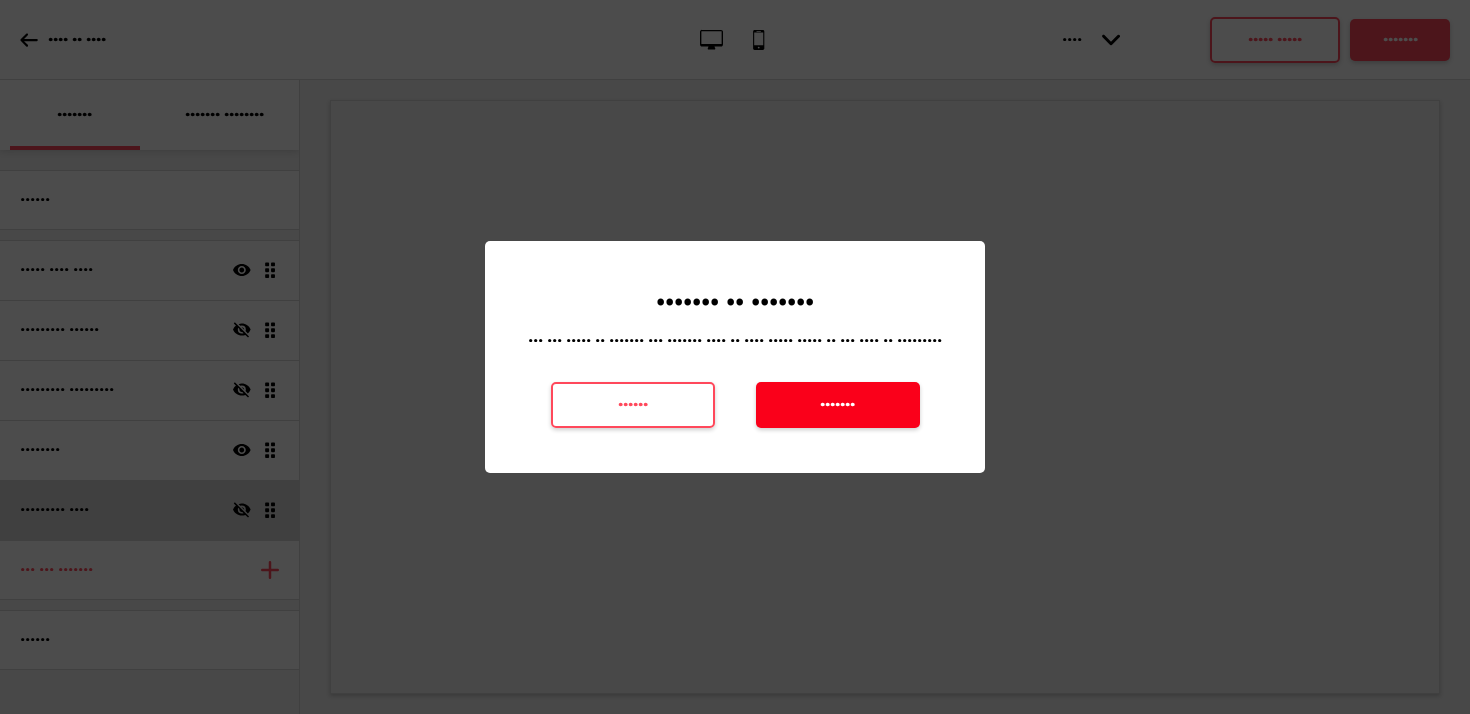click on "•••••••" at bounding box center (838, 405) 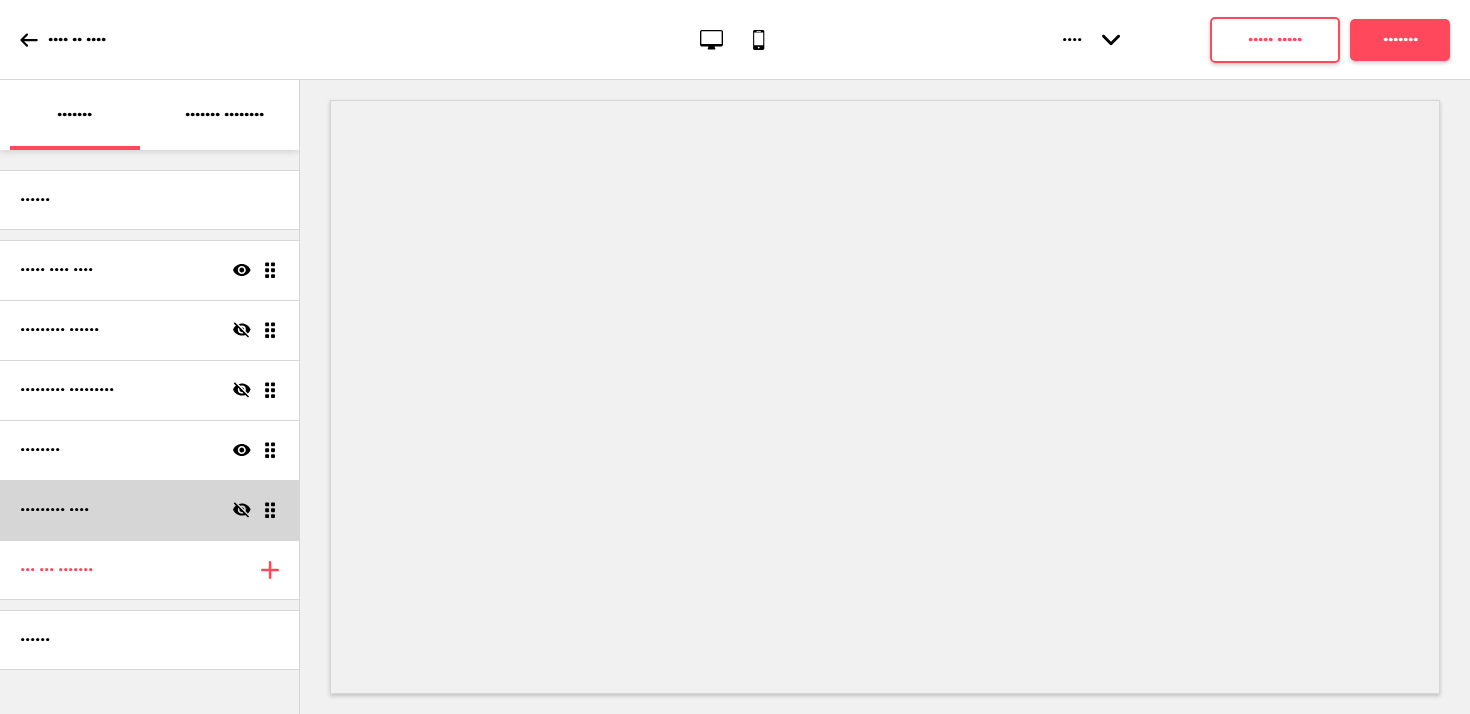 click on "••••••• ••••••••" at bounding box center [224, 115] 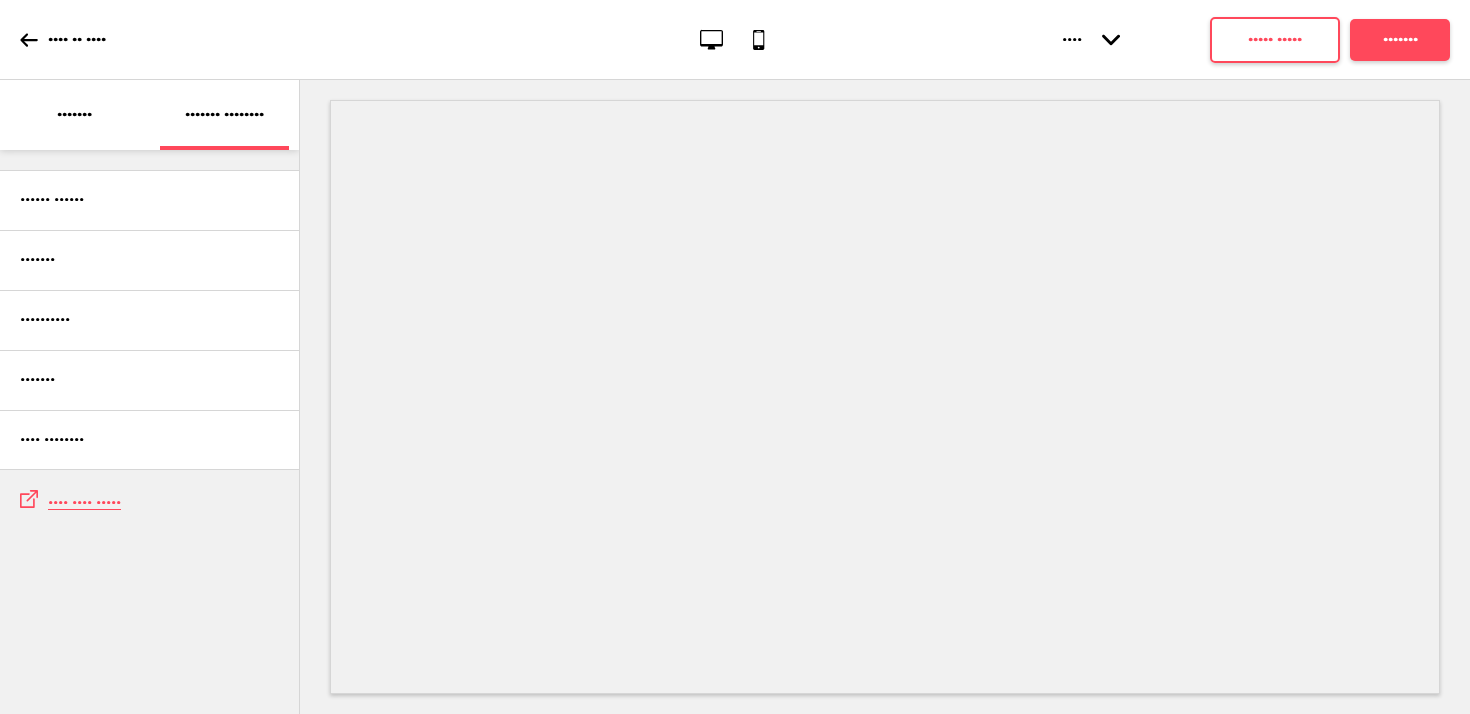 click on "•••••••" at bounding box center [75, 115] 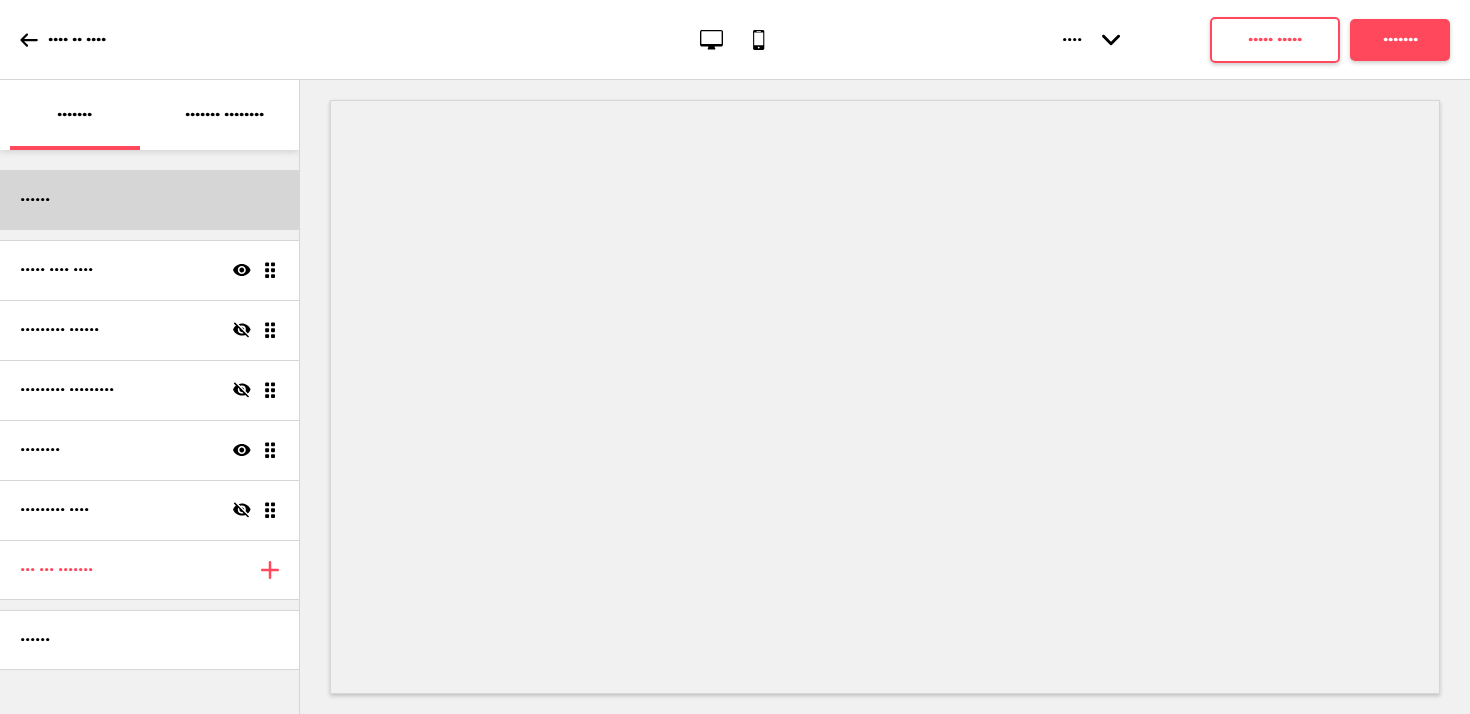 click on "••••••" at bounding box center [149, 200] 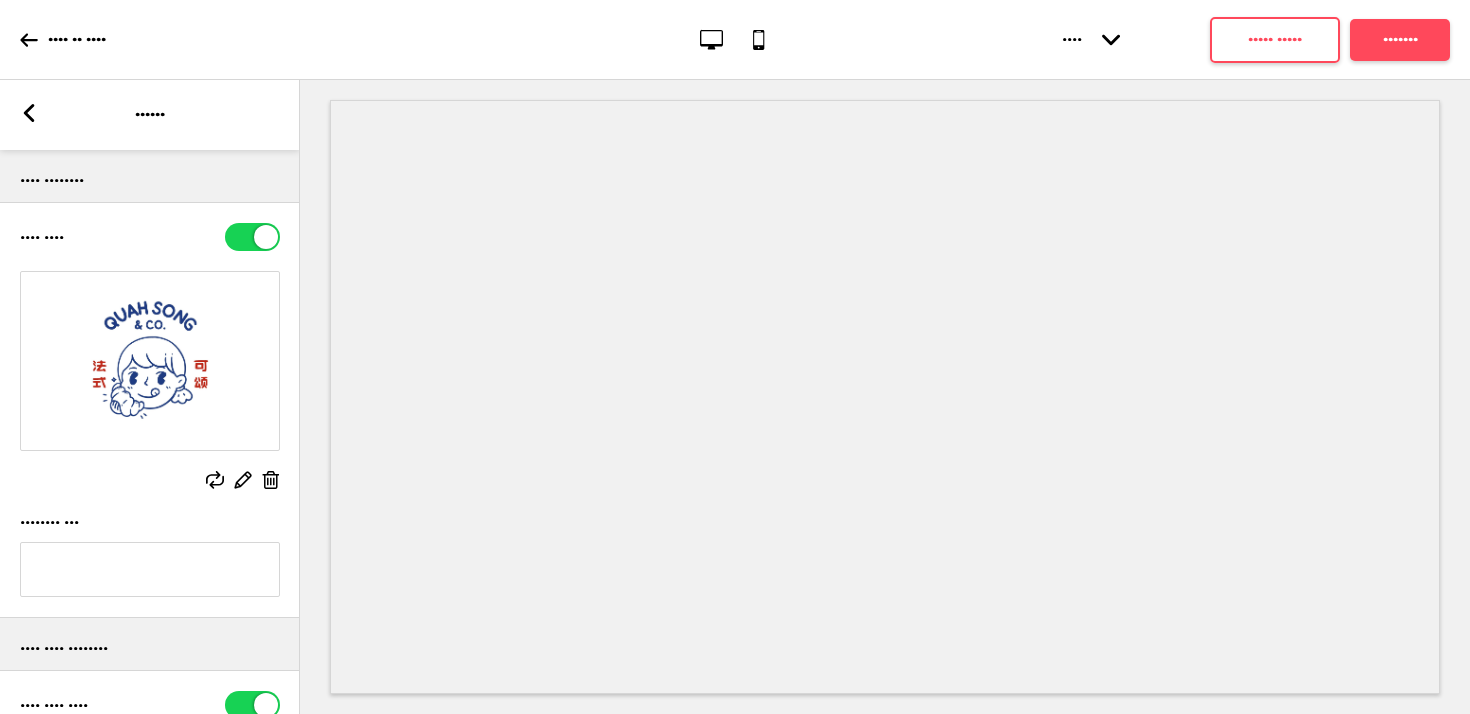 click at bounding box center (150, 361) 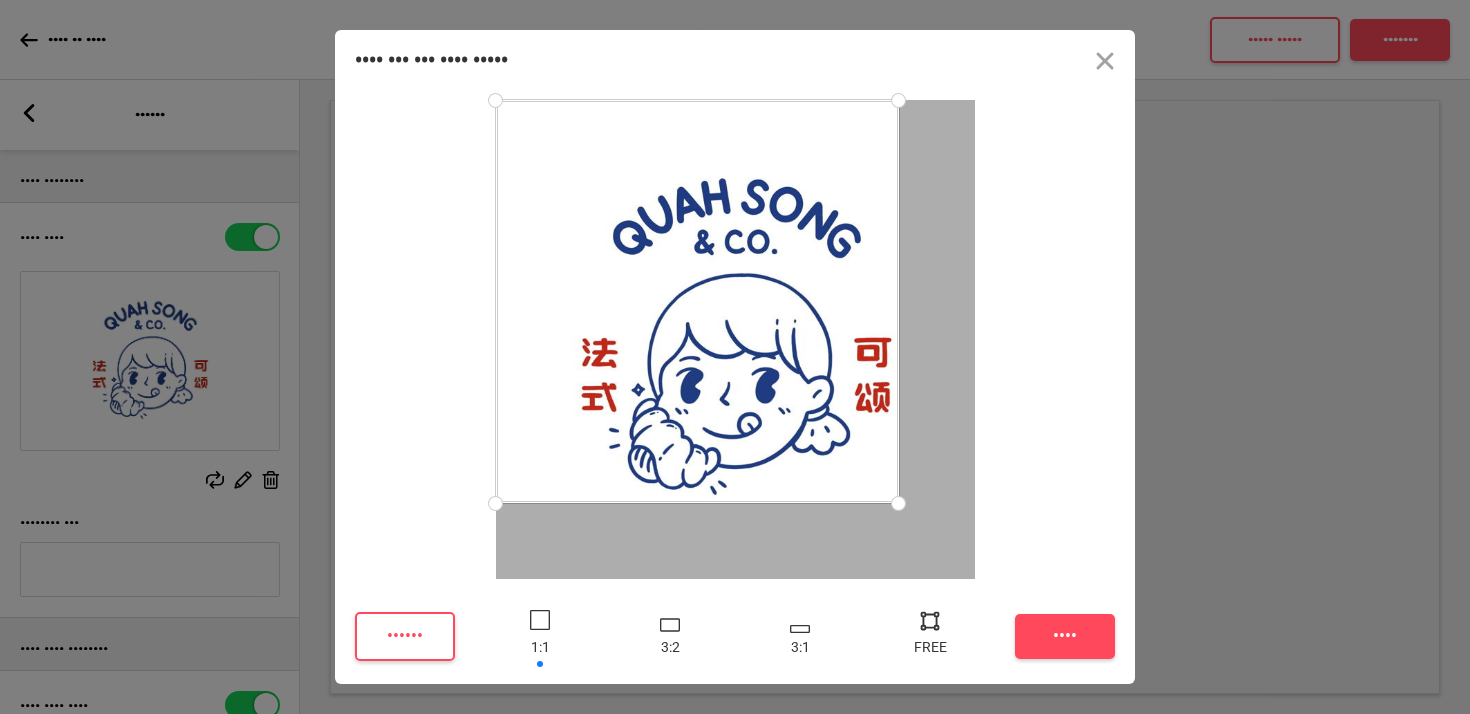 drag, startPoint x: 974, startPoint y: 576, endPoint x: 879, endPoint y: 503, distance: 119.80818 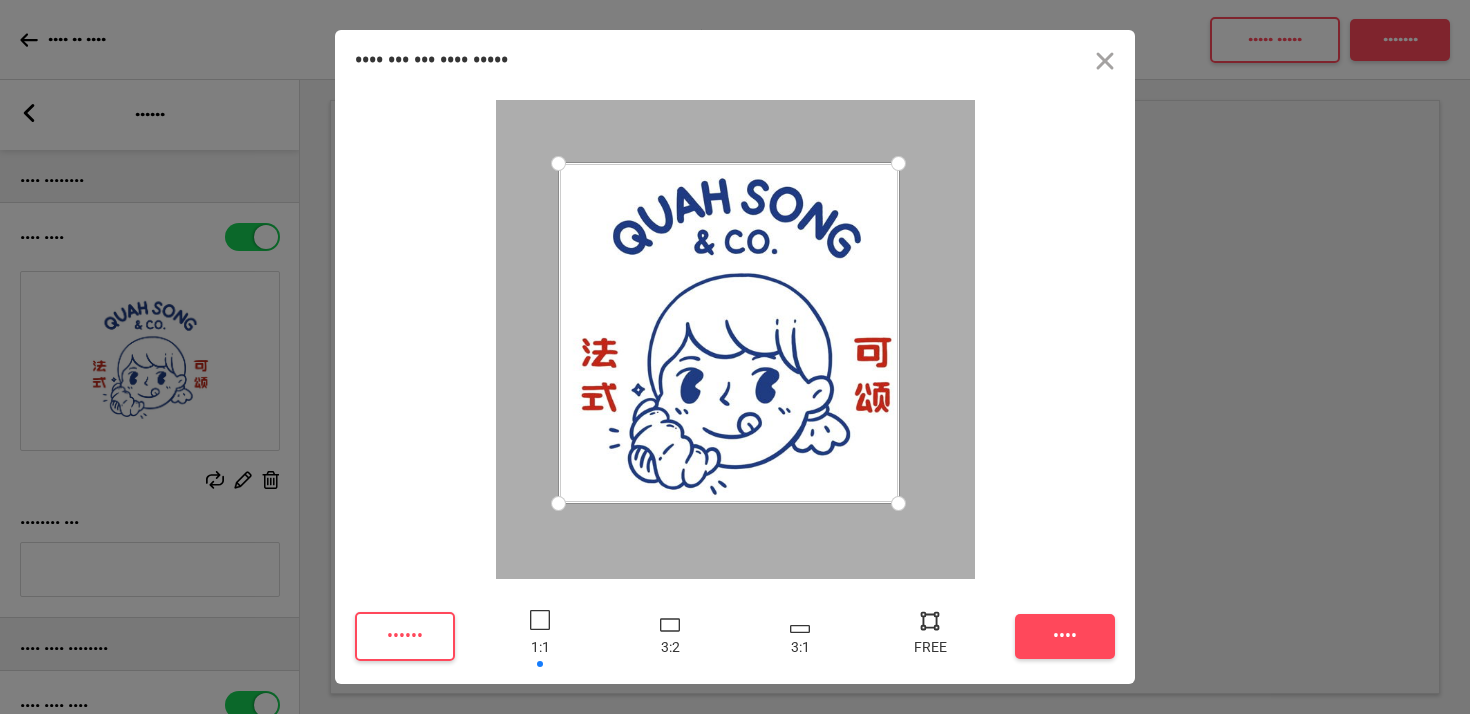 drag, startPoint x: 497, startPoint y: 93, endPoint x: 690, endPoint y: 162, distance: 204.96341 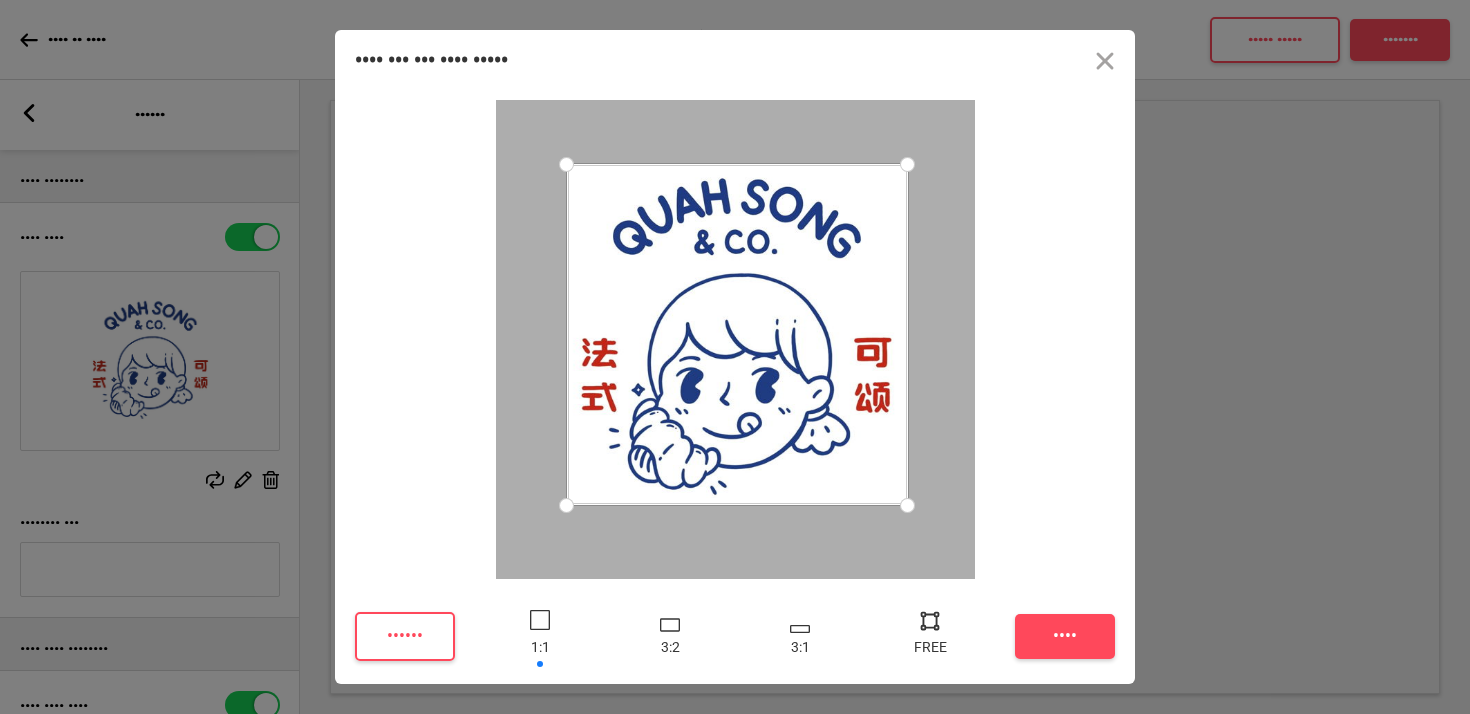 click at bounding box center (737, 334) 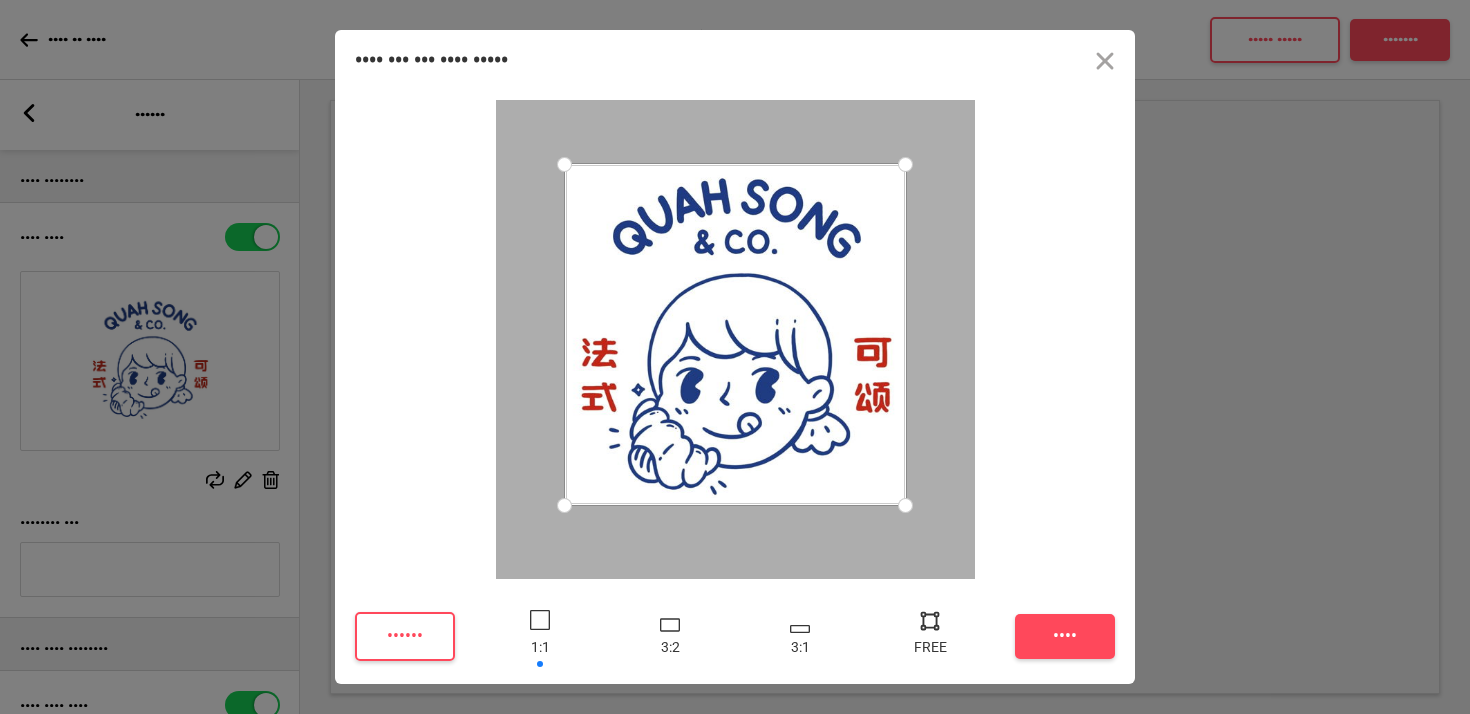 click at bounding box center (735, 334) 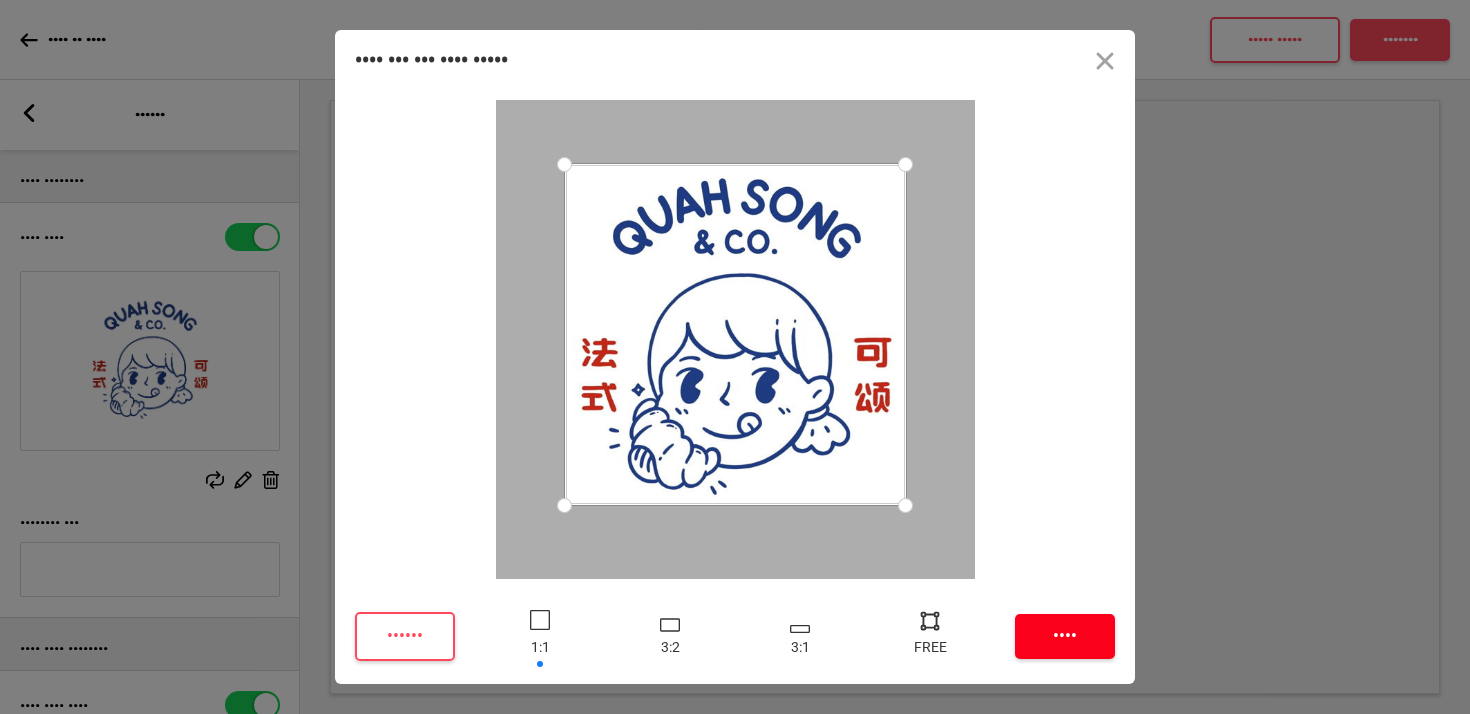 click on "••••" at bounding box center (1065, 636) 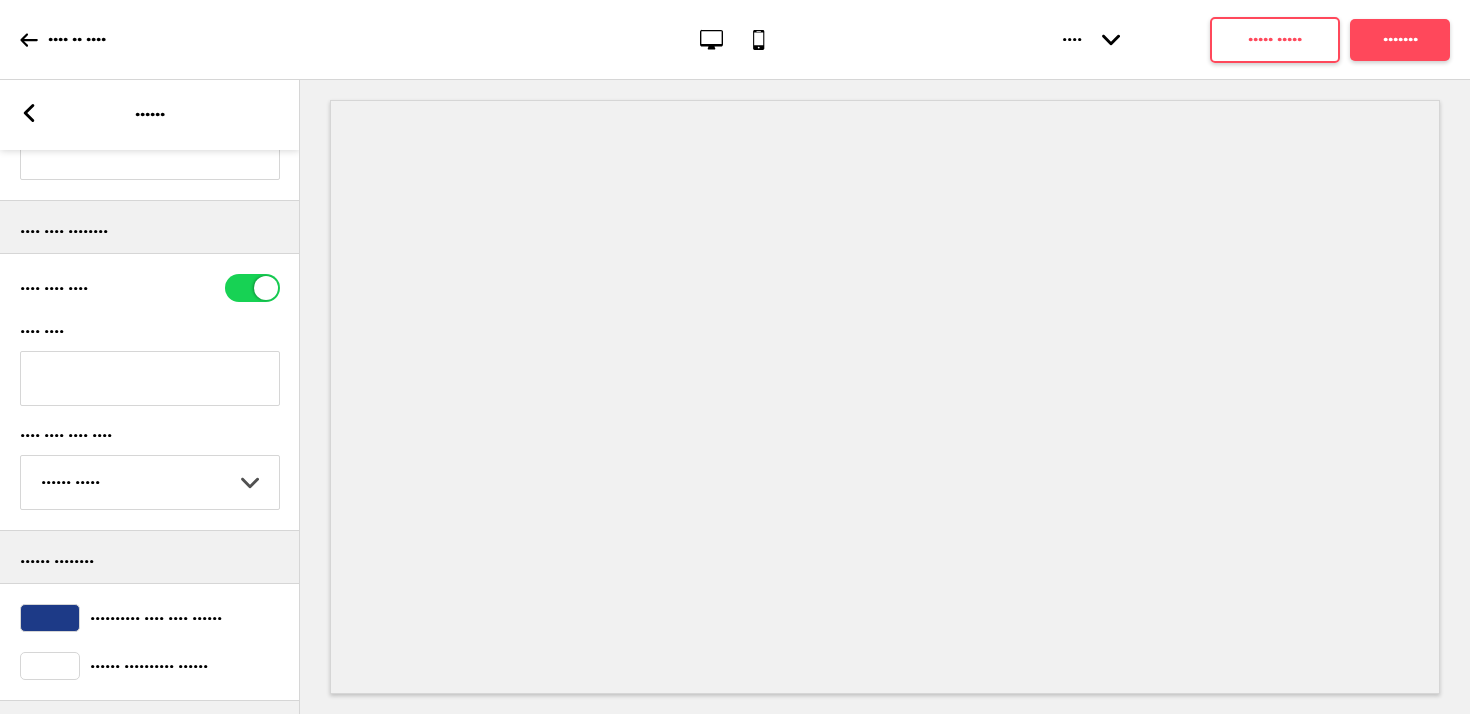 scroll, scrollTop: 424, scrollLeft: 0, axis: vertical 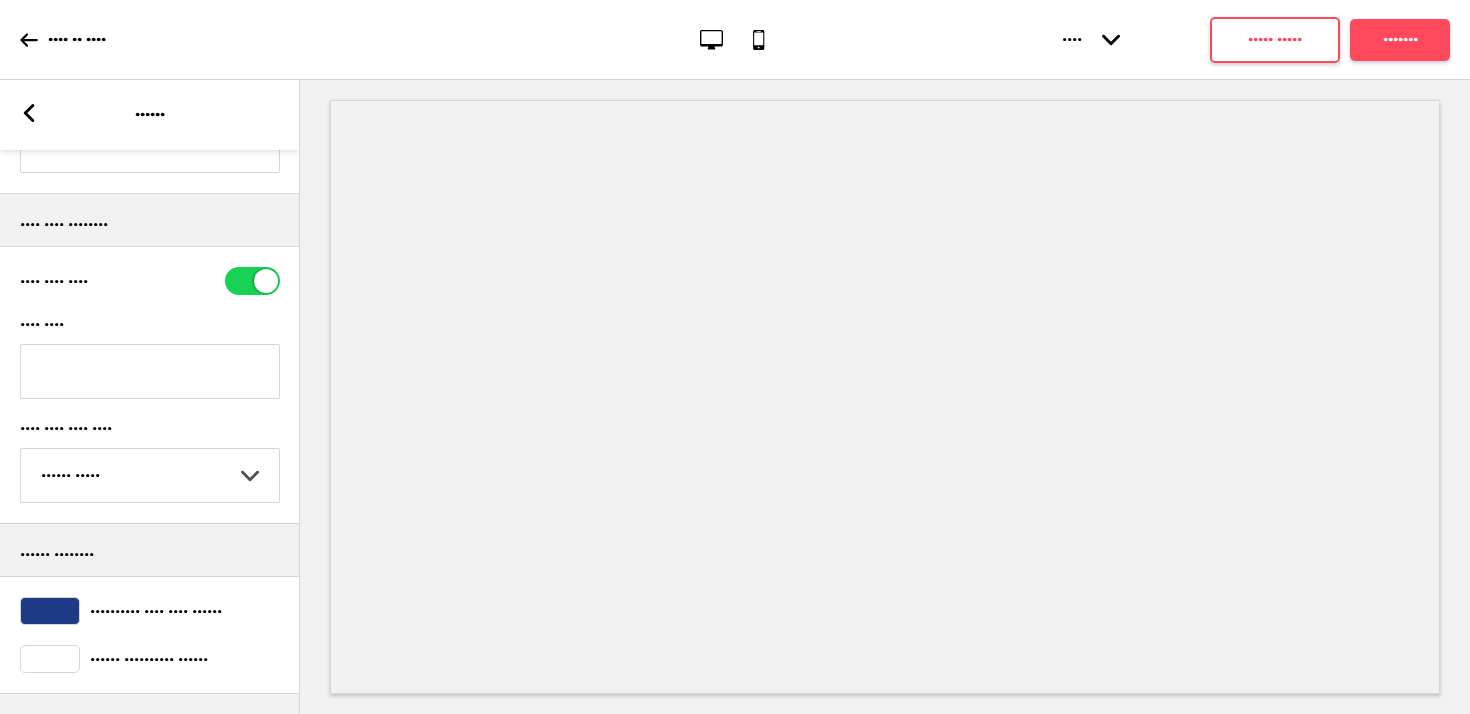 click on "•••• ••••" at bounding box center (150, 371) 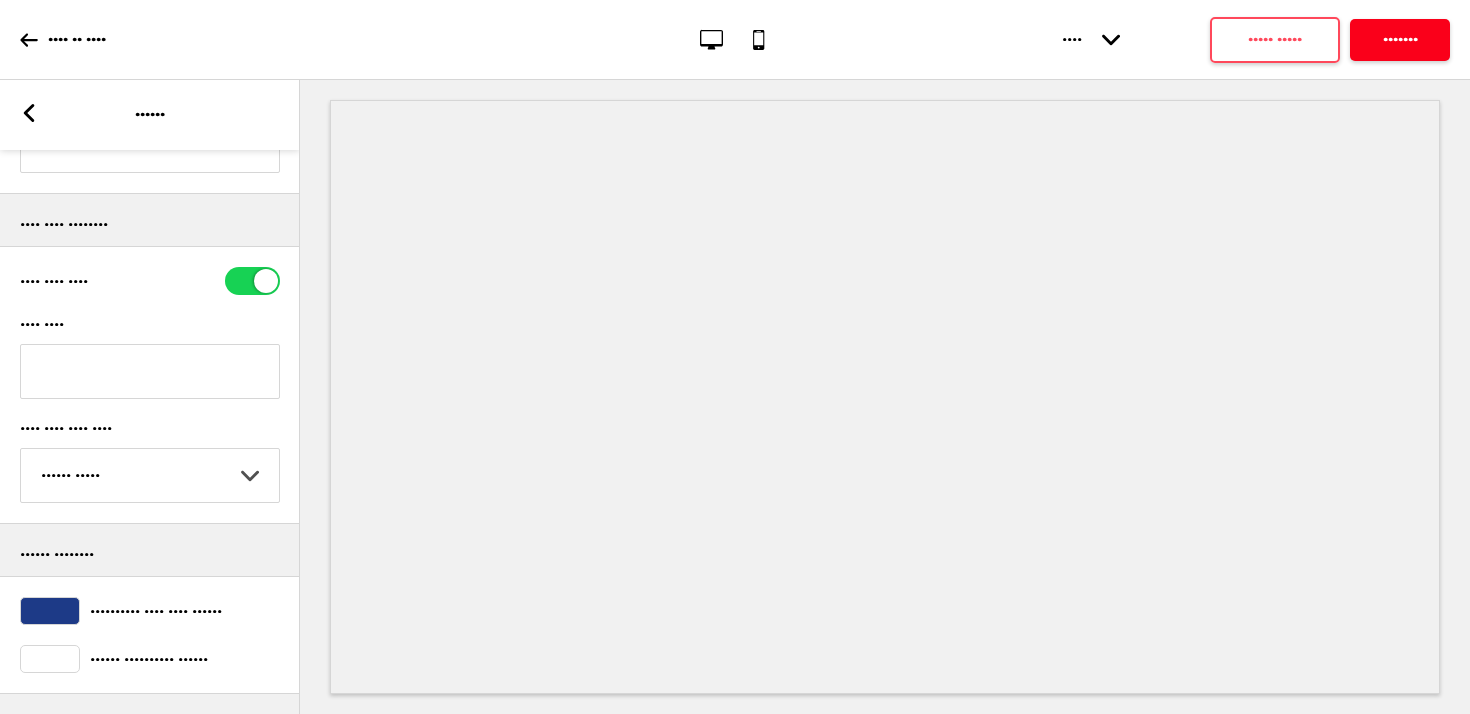 click on "•••••••" at bounding box center (1400, 40) 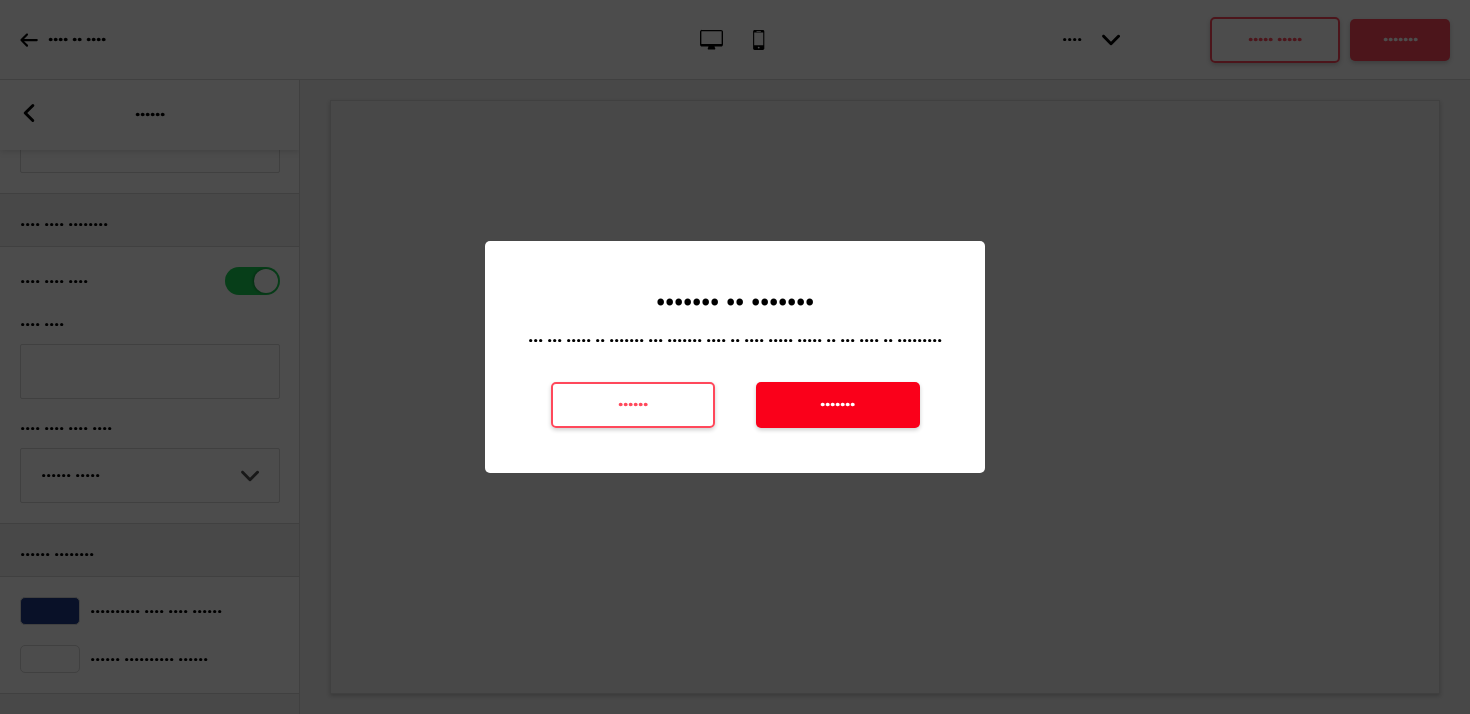 click on "•••••••" at bounding box center (838, 405) 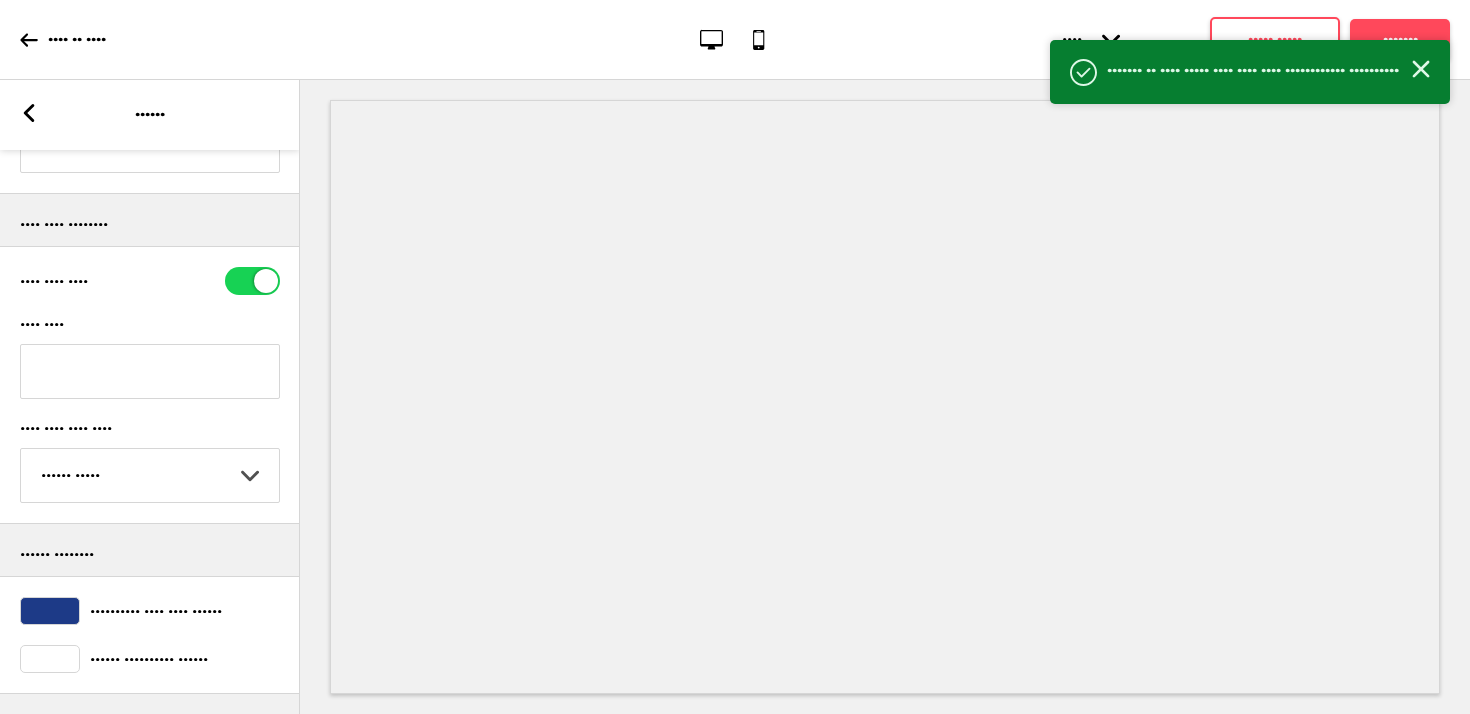 click at bounding box center [29, 113] 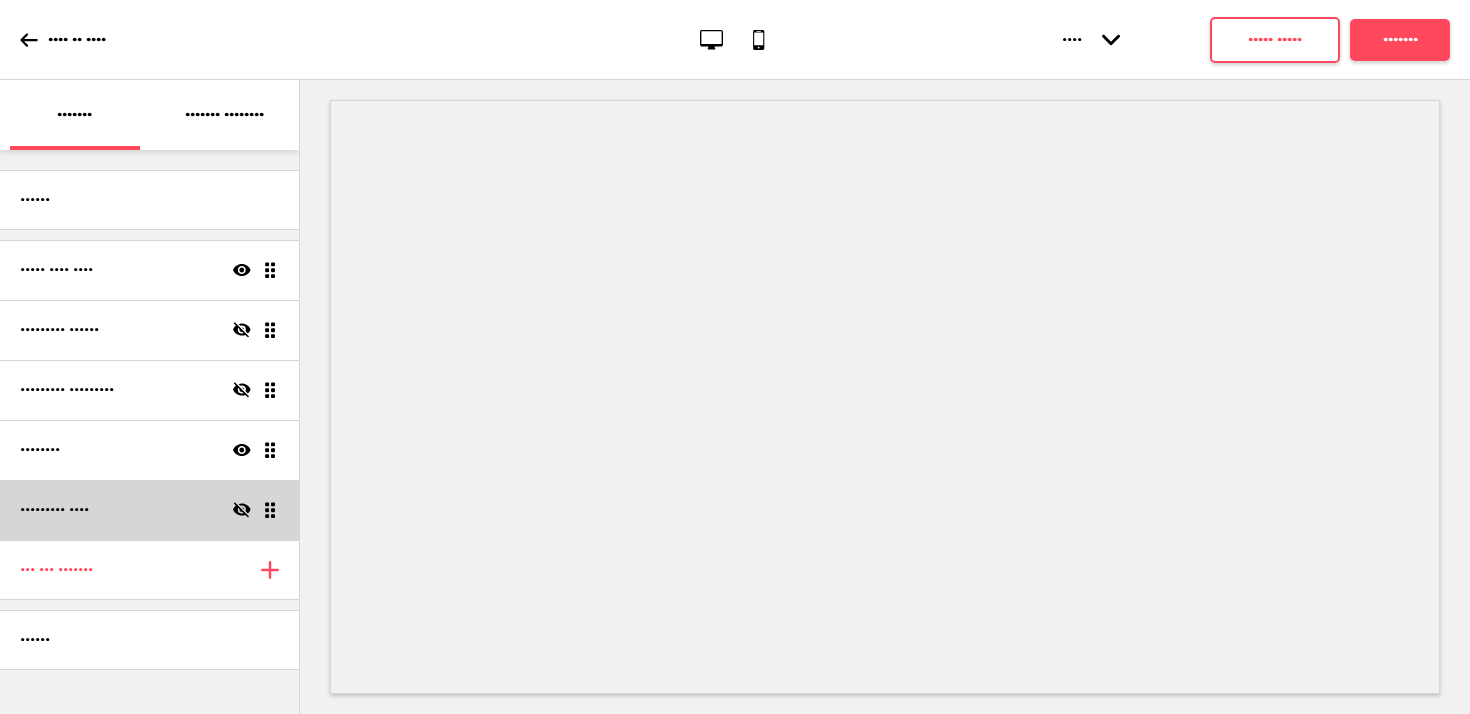 click on "••••••••• •••• •••• ••••" at bounding box center [149, 270] 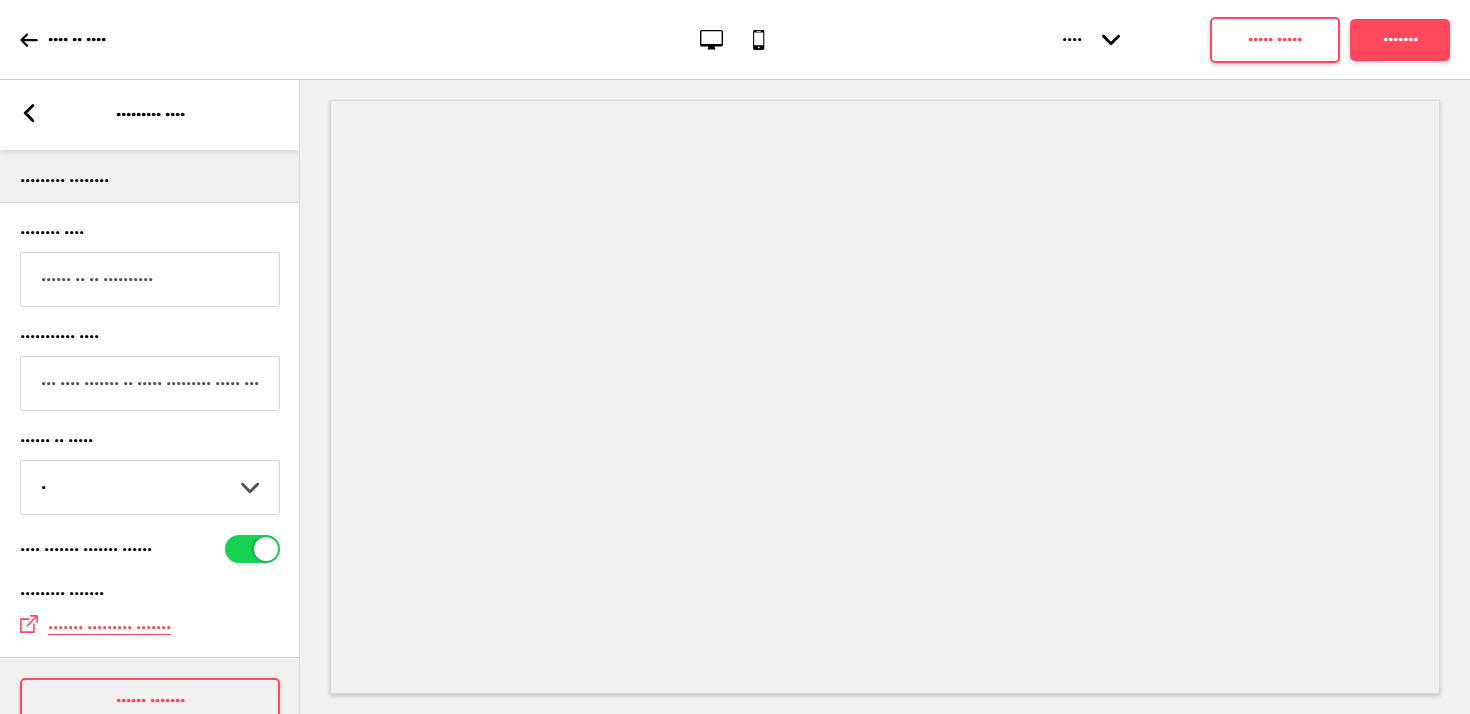 scroll, scrollTop: 61, scrollLeft: 0, axis: vertical 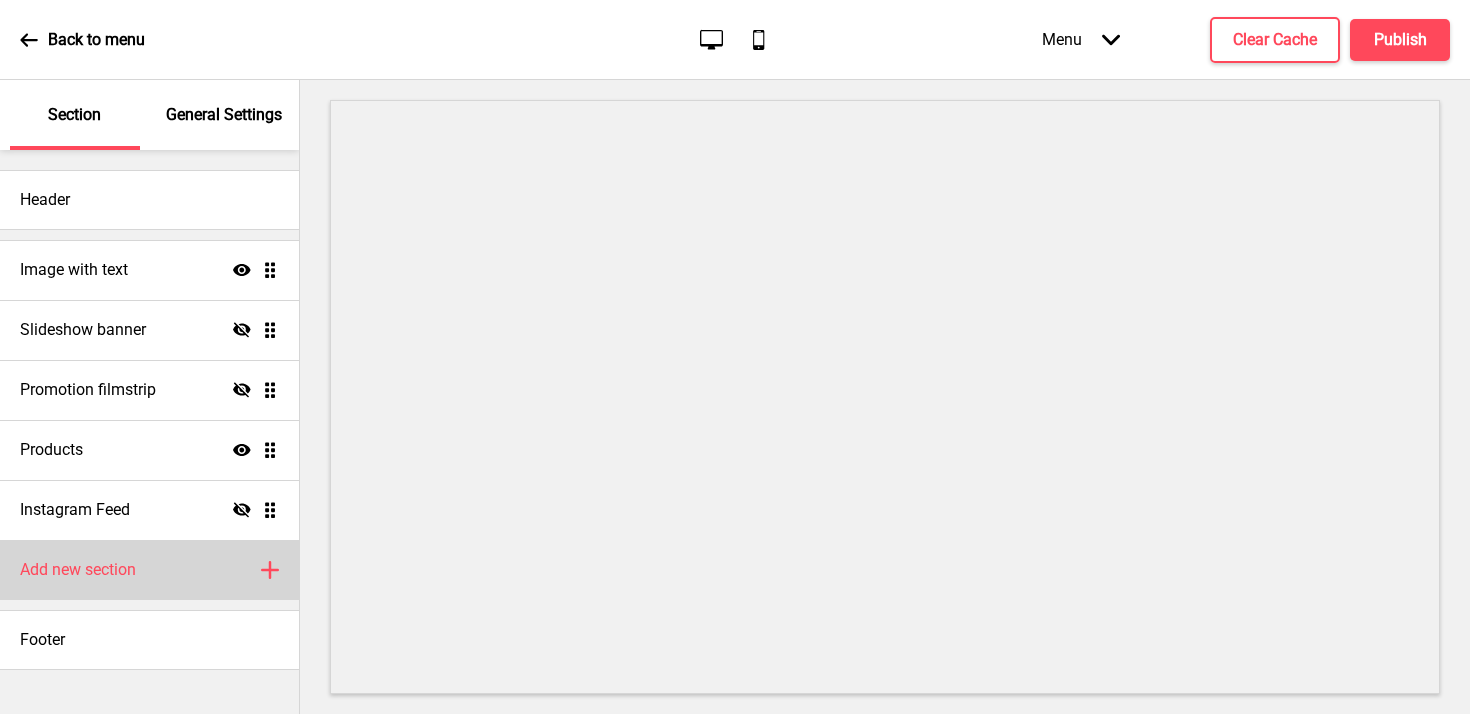 click on "Add new section Plus" at bounding box center [149, 570] 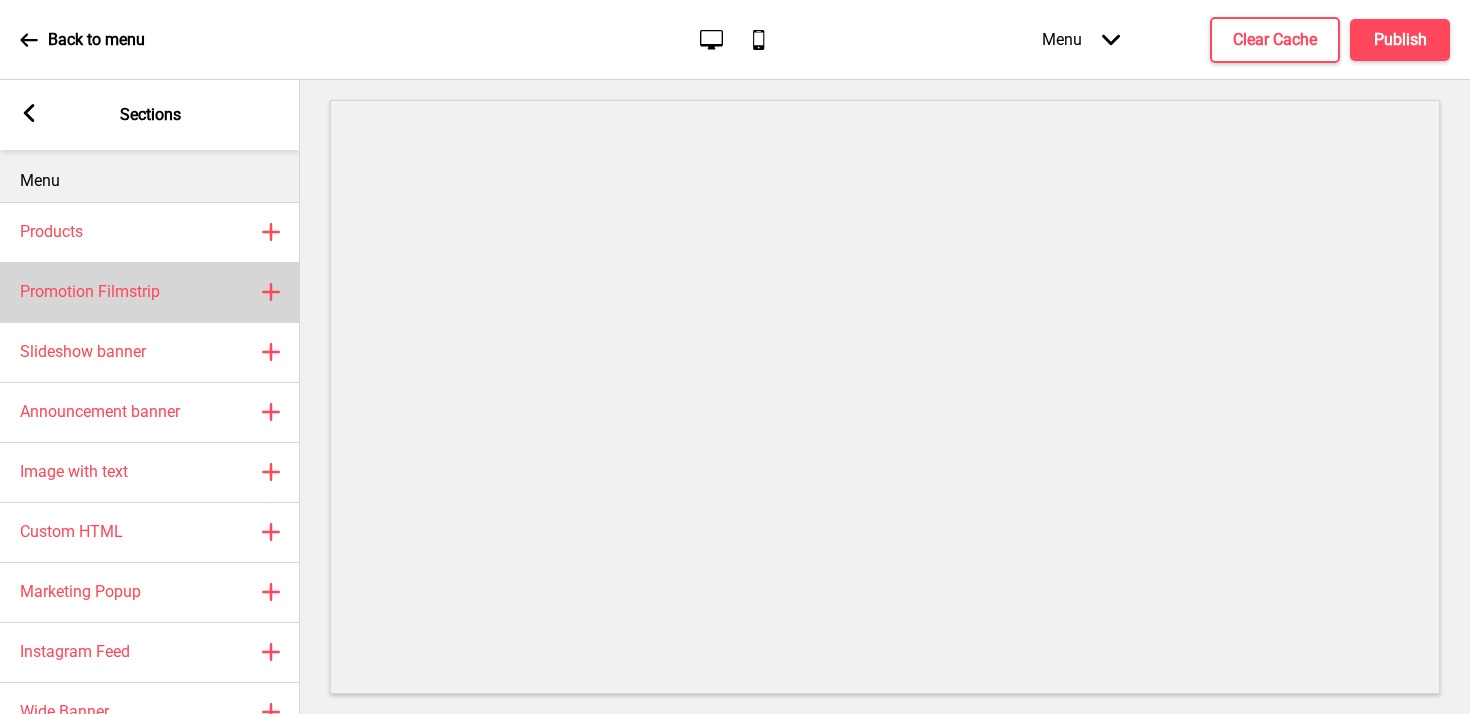 click on "Promotion Filmstrip Plus" at bounding box center [150, 292] 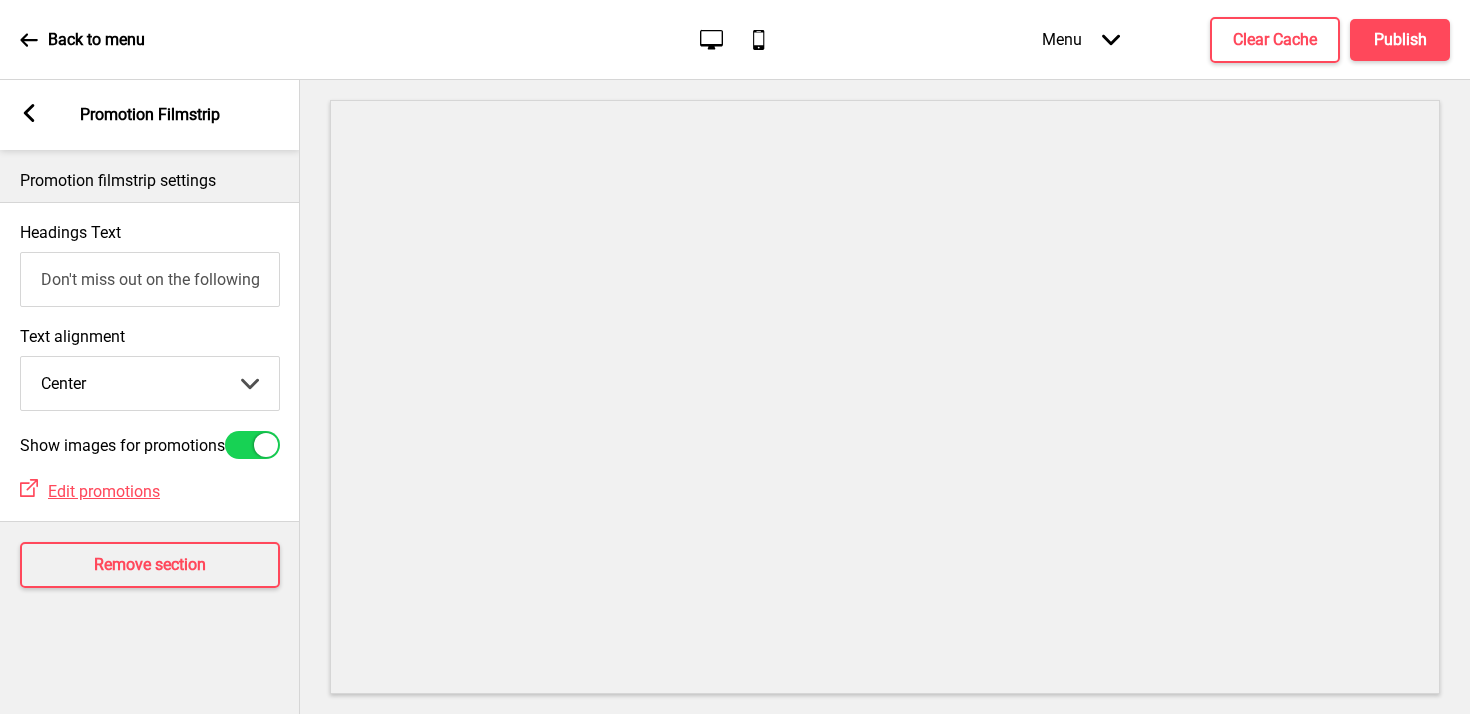 click at bounding box center [266, 445] 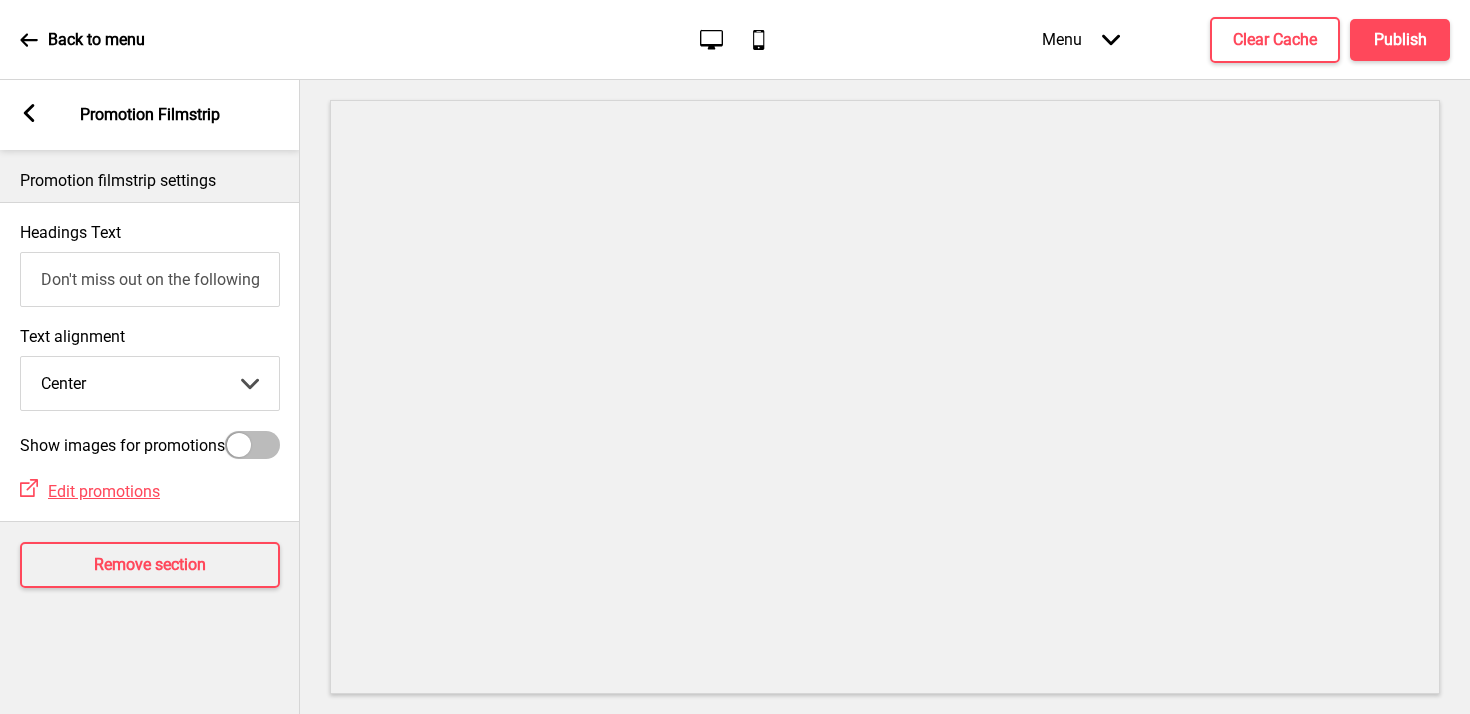 click on "Left Center Right" at bounding box center [150, 383] 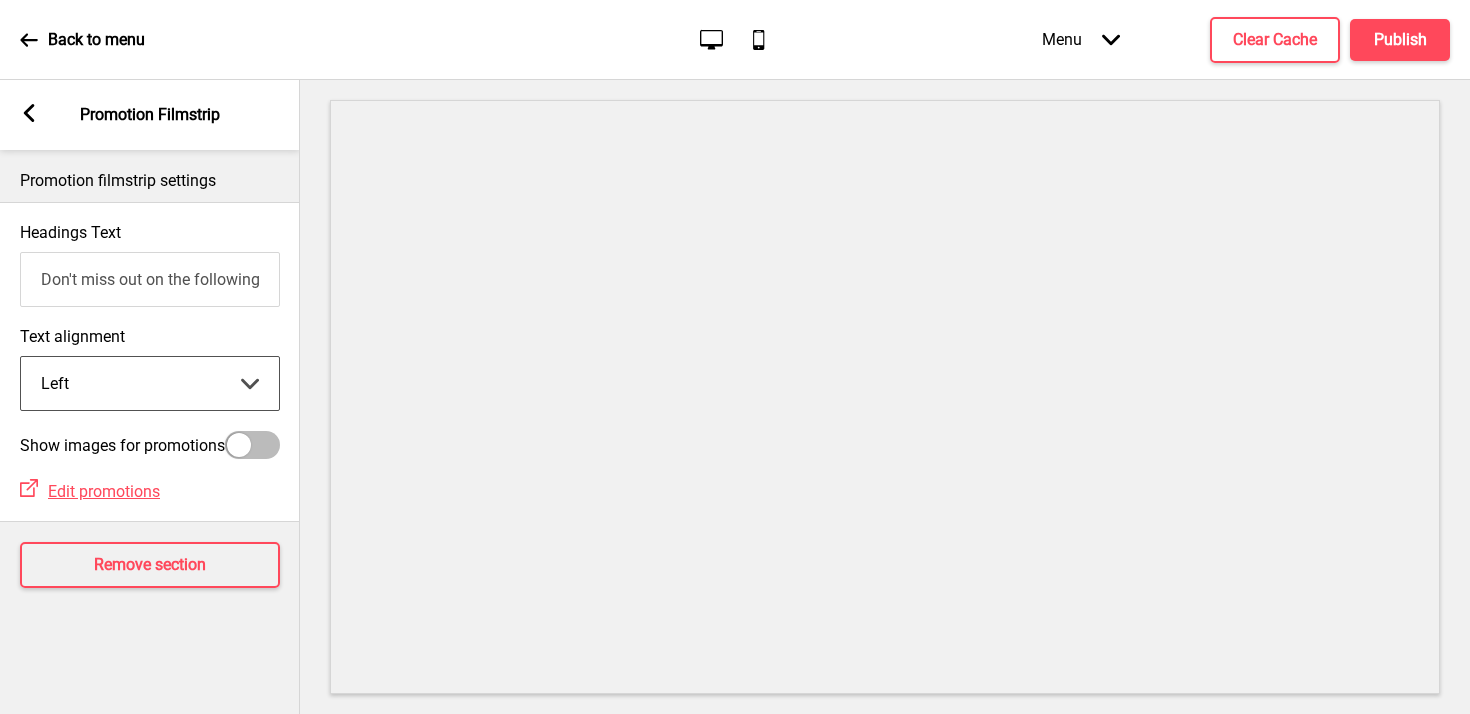 click on "Left Center Right" at bounding box center [150, 383] 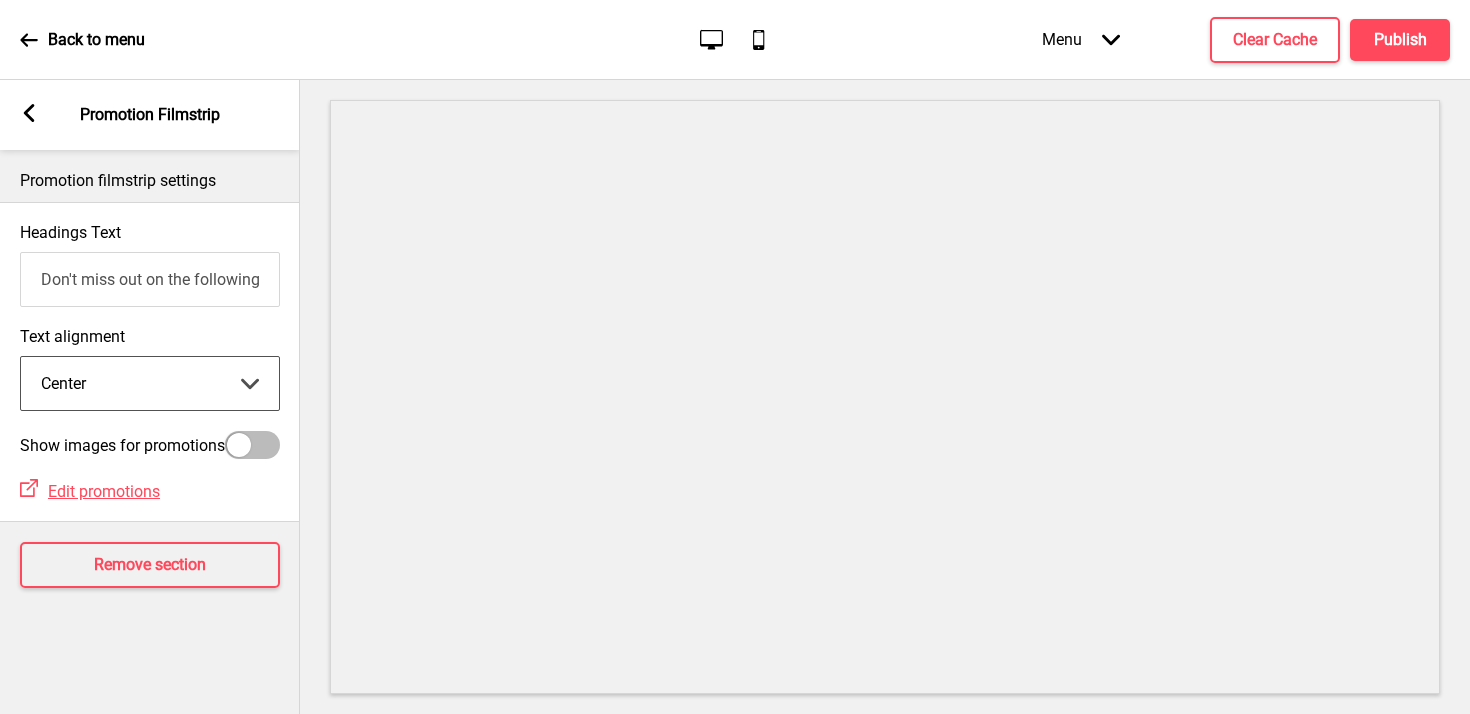 click on "Don't miss out on the following promotion(s)!" at bounding box center [150, 279] 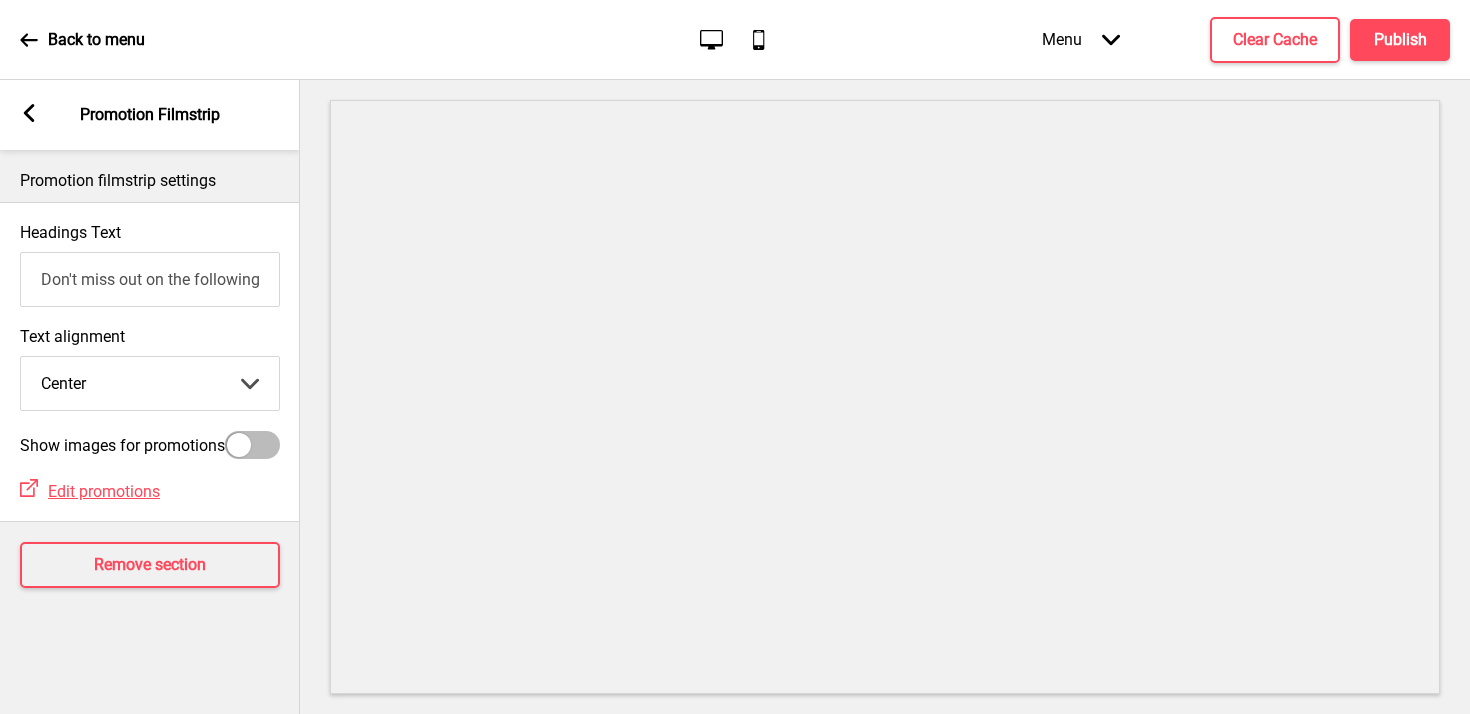 click on "Arrow left Promotion Filmstrip" at bounding box center [150, 115] 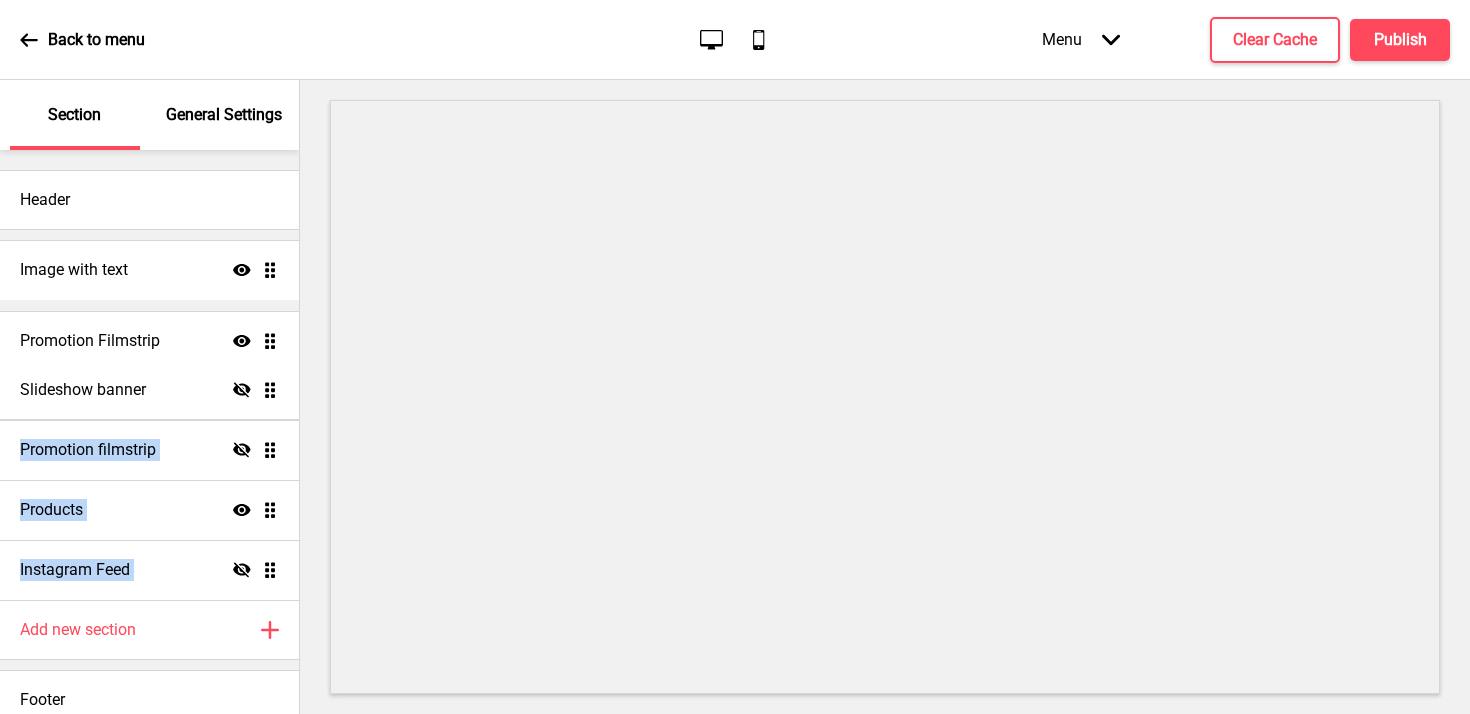 drag, startPoint x: 277, startPoint y: 569, endPoint x: 287, endPoint y: 340, distance: 229.21823 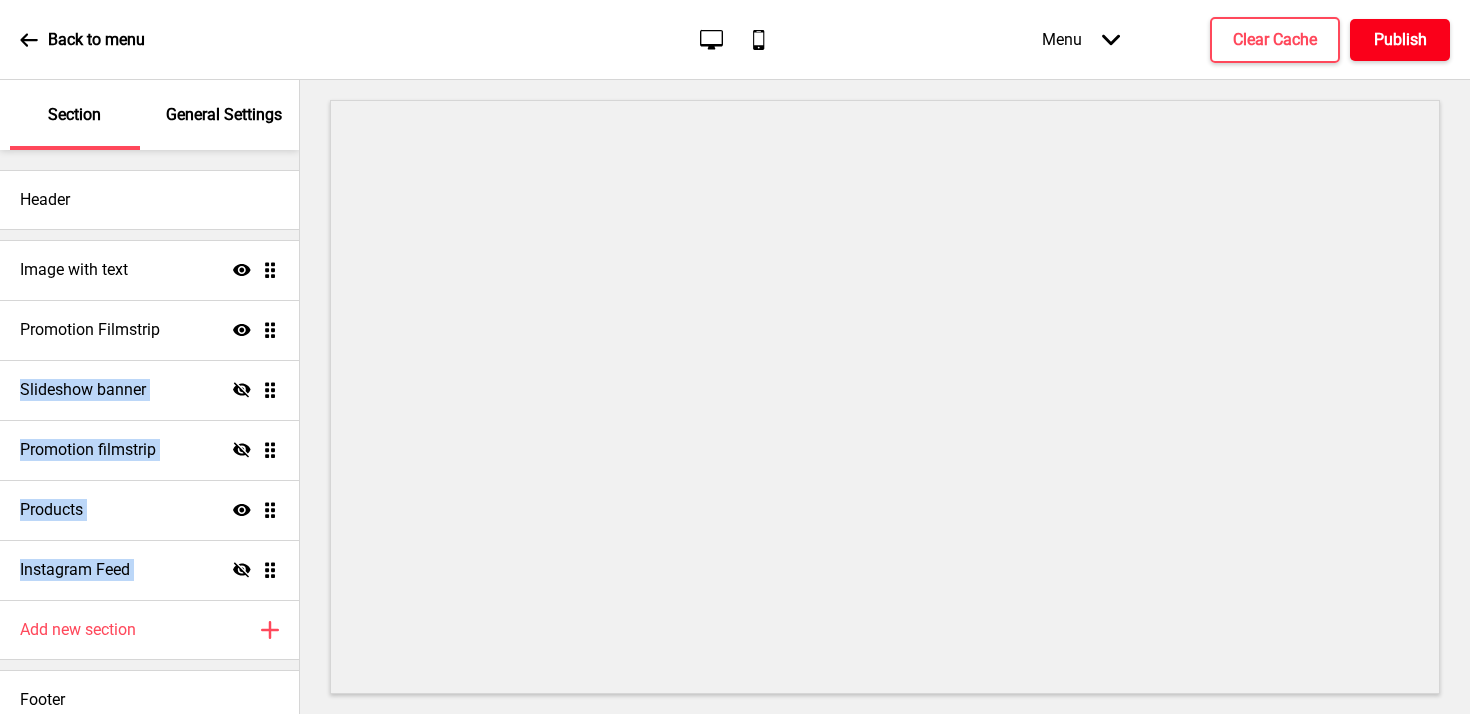 click on "Publish" at bounding box center (1400, 40) 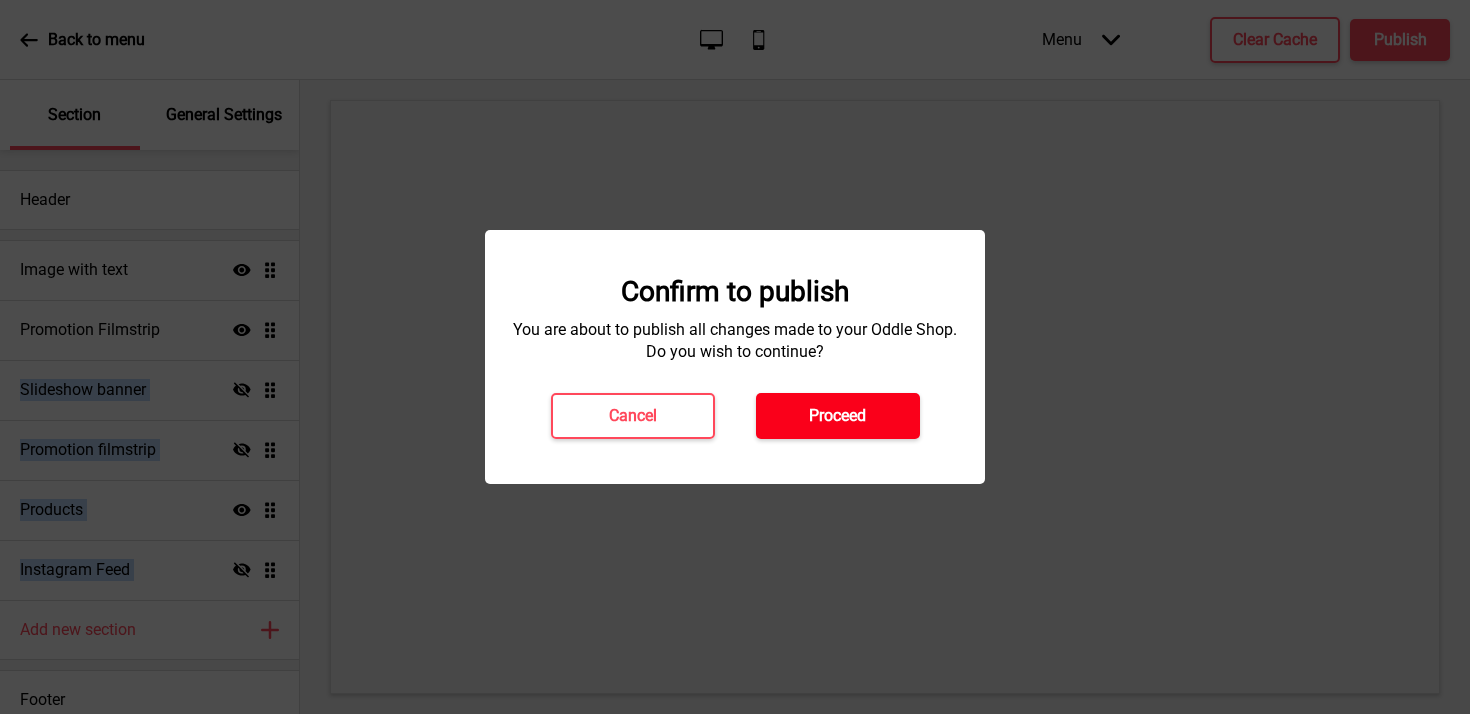 click on "Proceed" at bounding box center (838, 416) 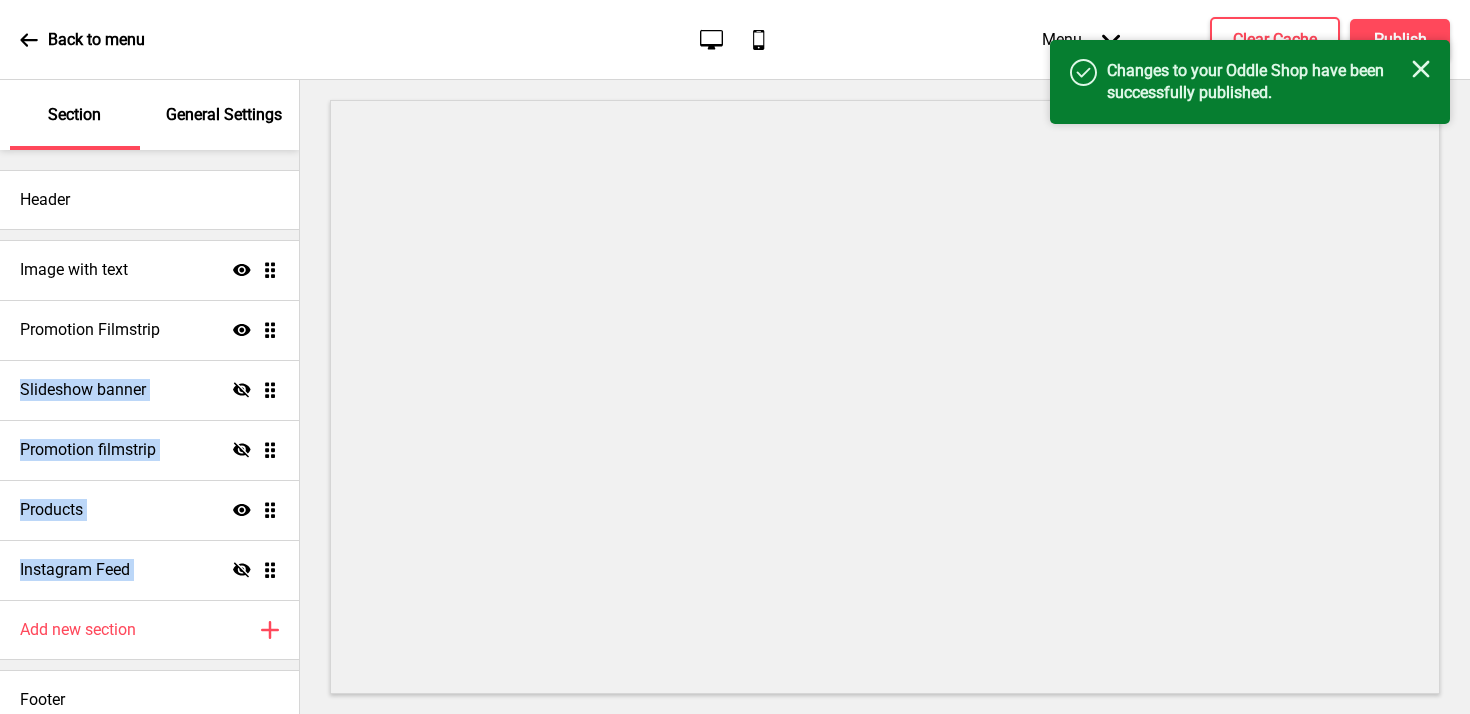 click at bounding box center (29, 40) 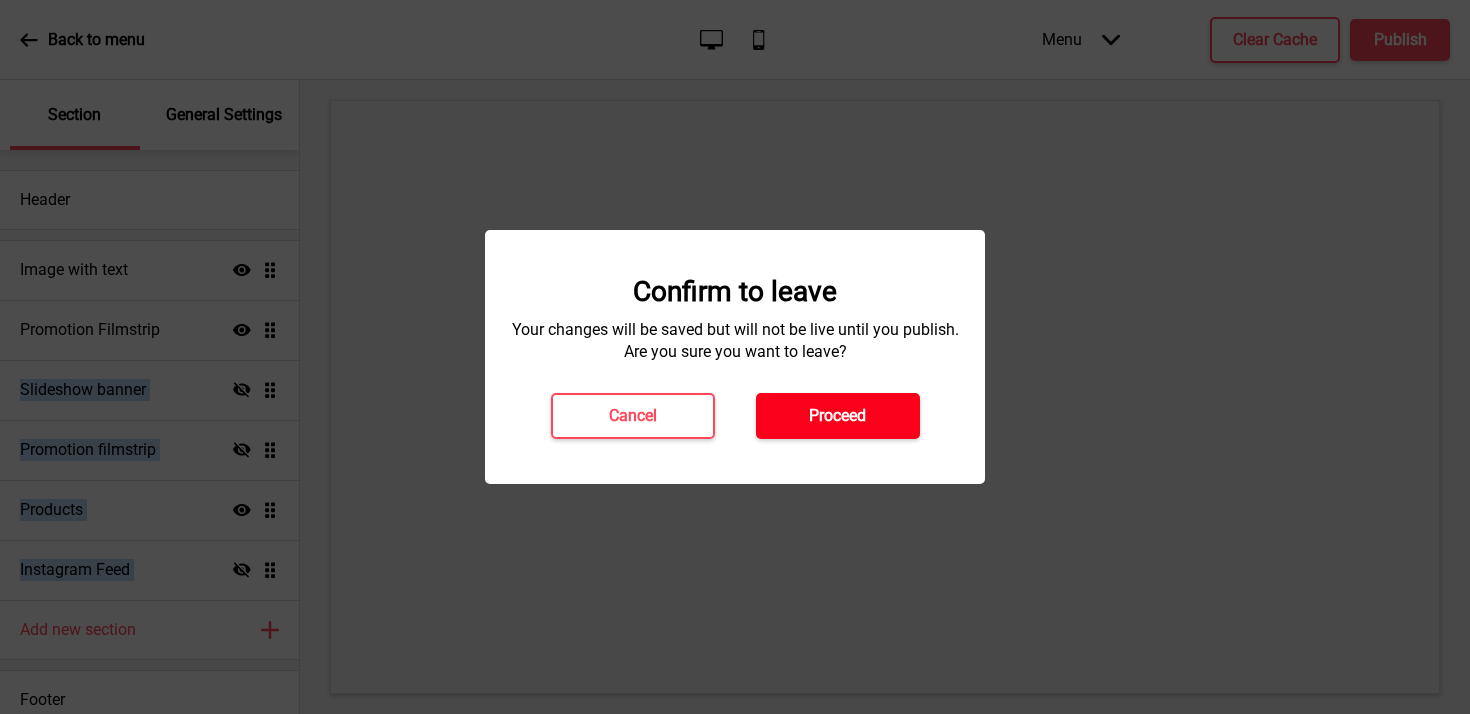 click on "Proceed" at bounding box center [838, 416] 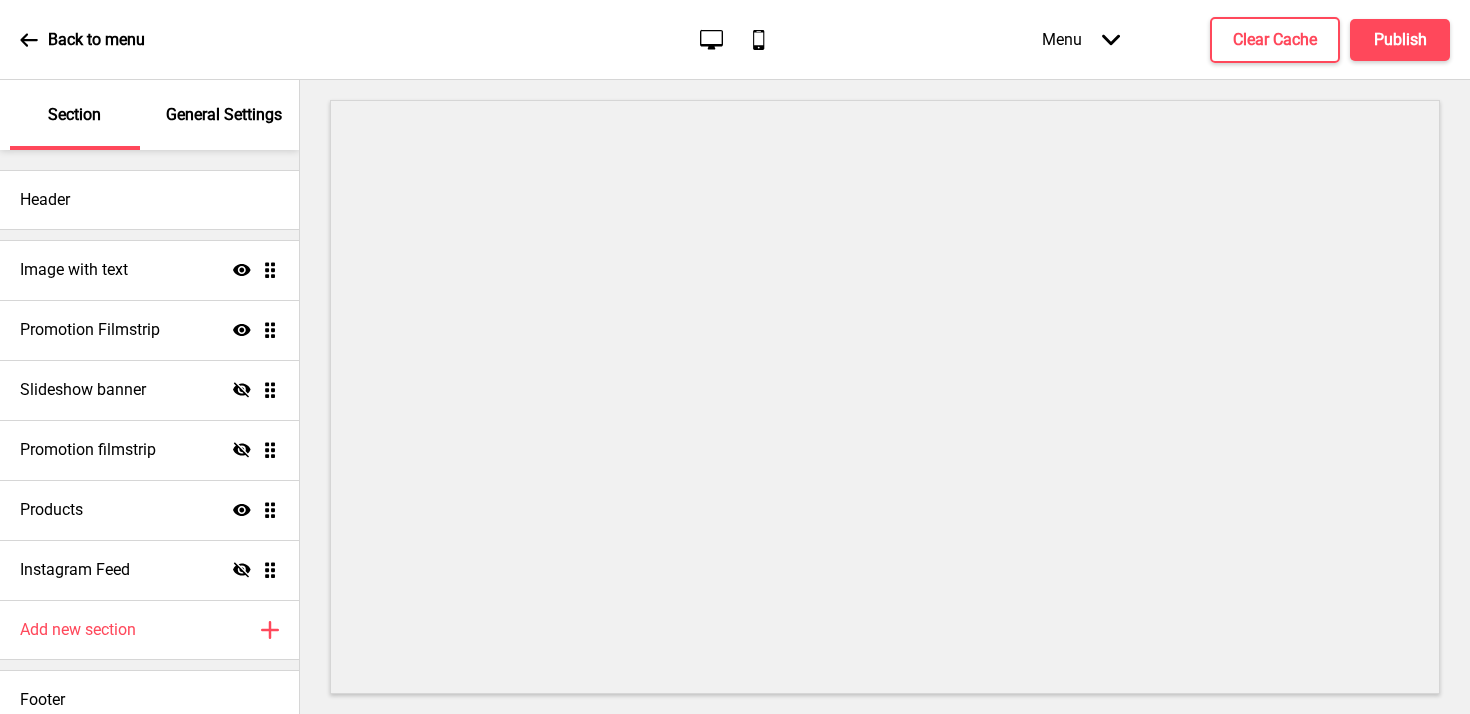 scroll, scrollTop: 0, scrollLeft: 0, axis: both 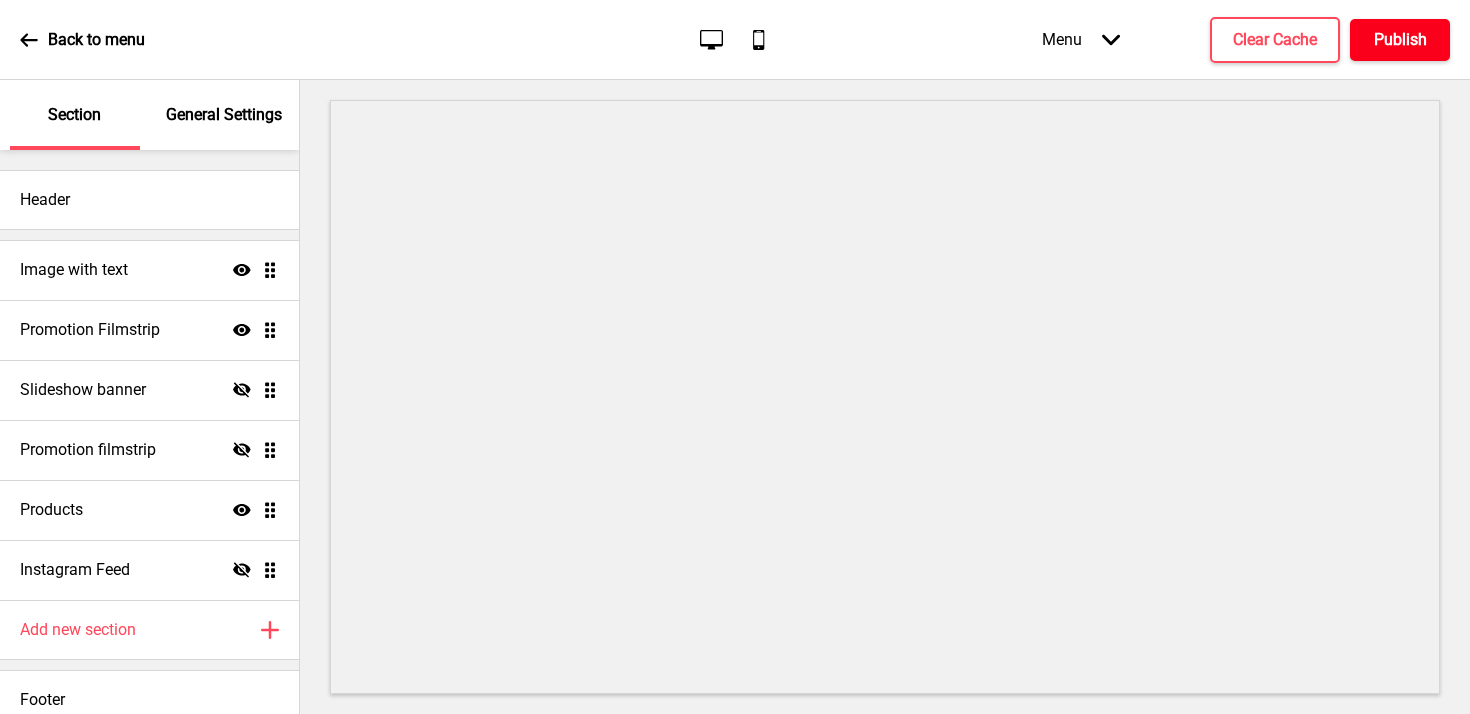 click on "Publish" at bounding box center (1400, 40) 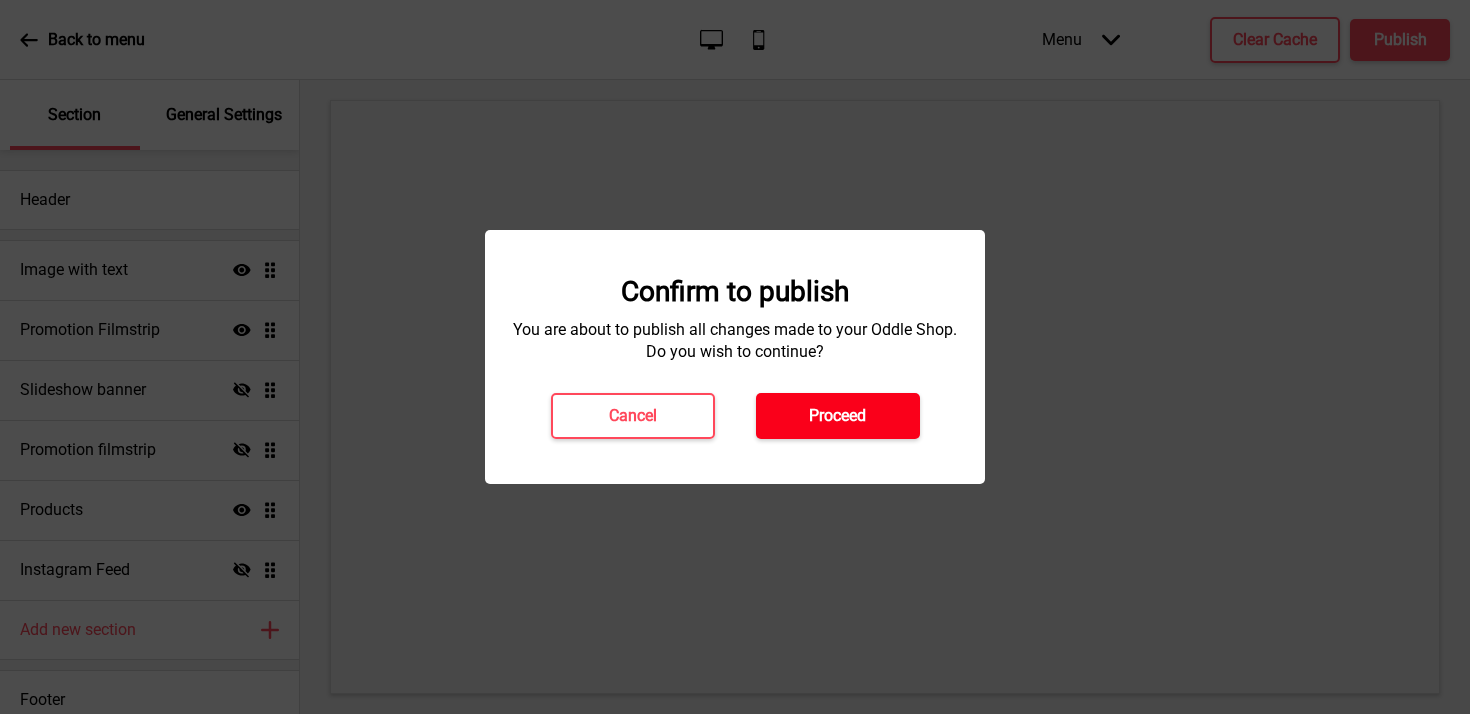 click on "Proceed" at bounding box center [837, 416] 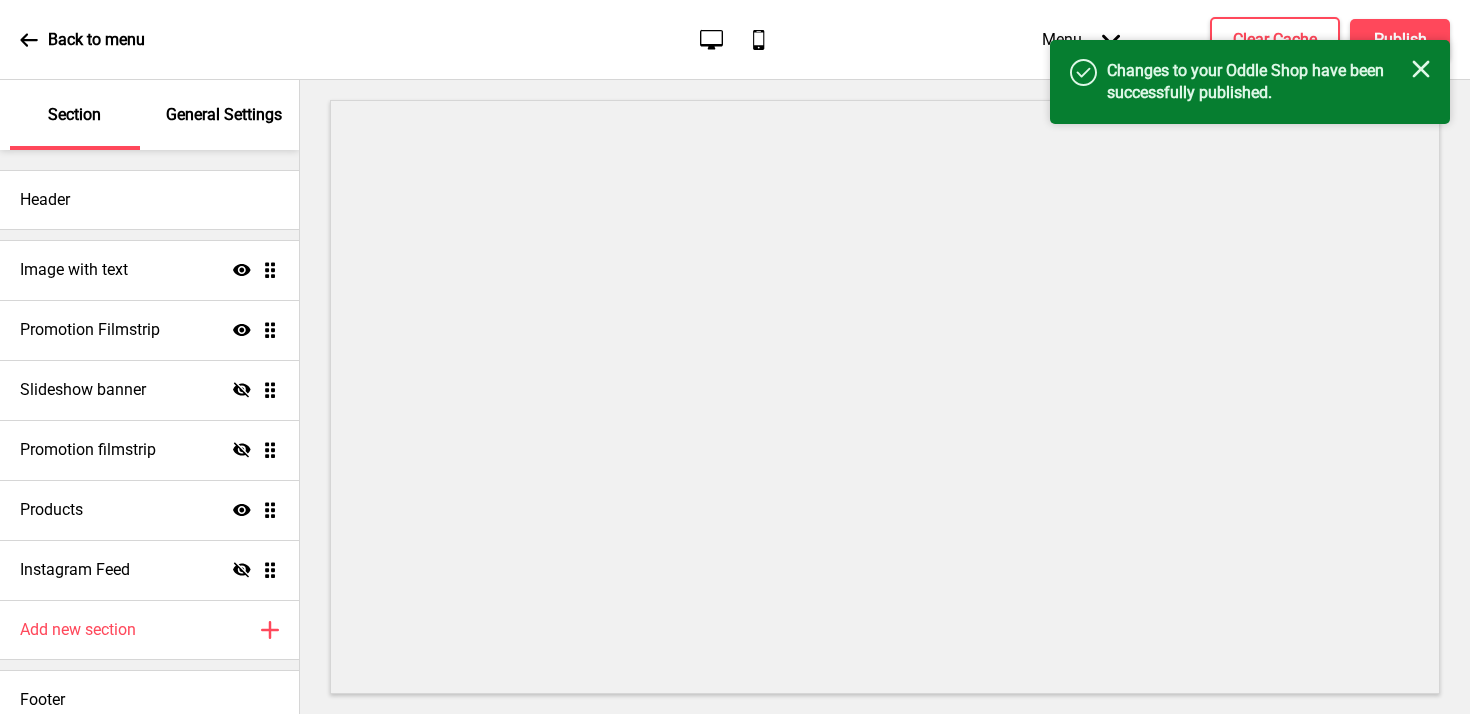 click on "Success Changes to your Oddle Shop have been successfully published. Close" at bounding box center [1250, 82] 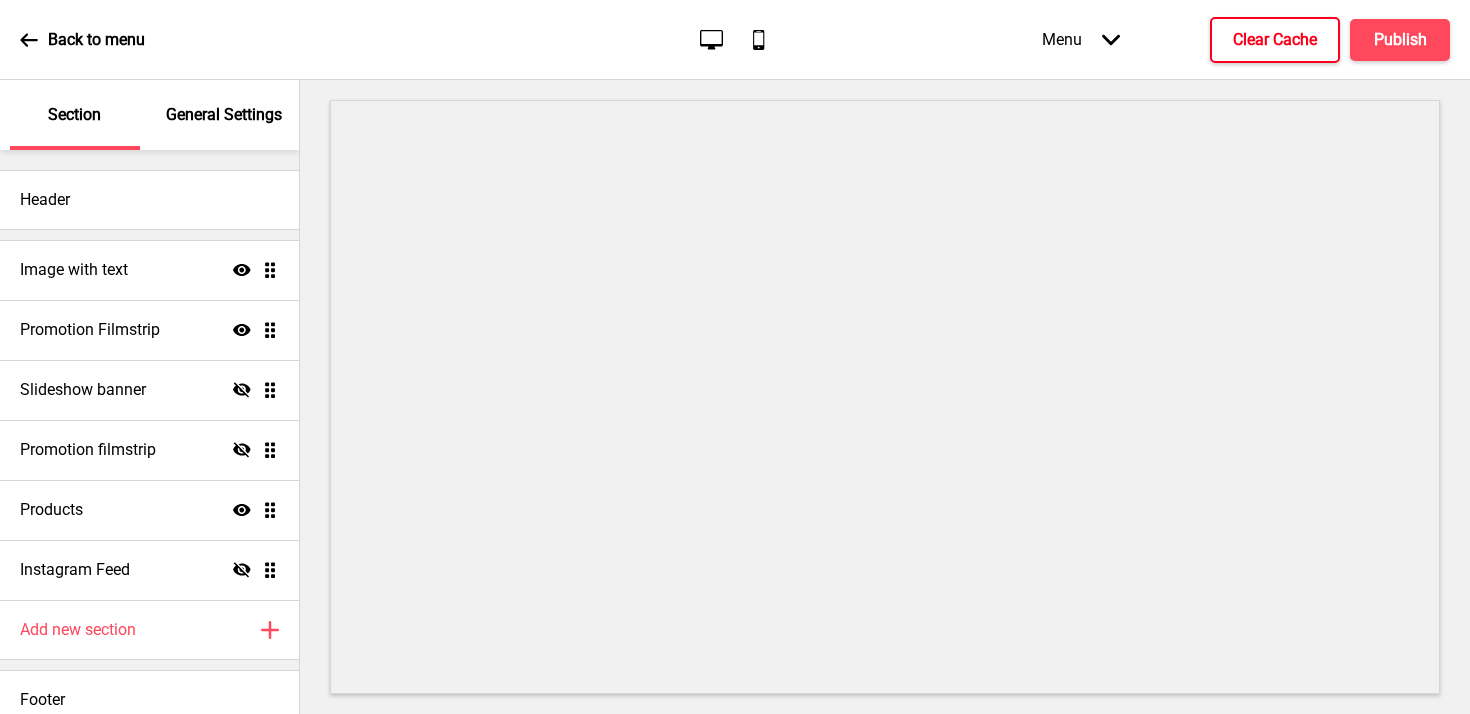 click on "Clear Cache" at bounding box center [1275, 40] 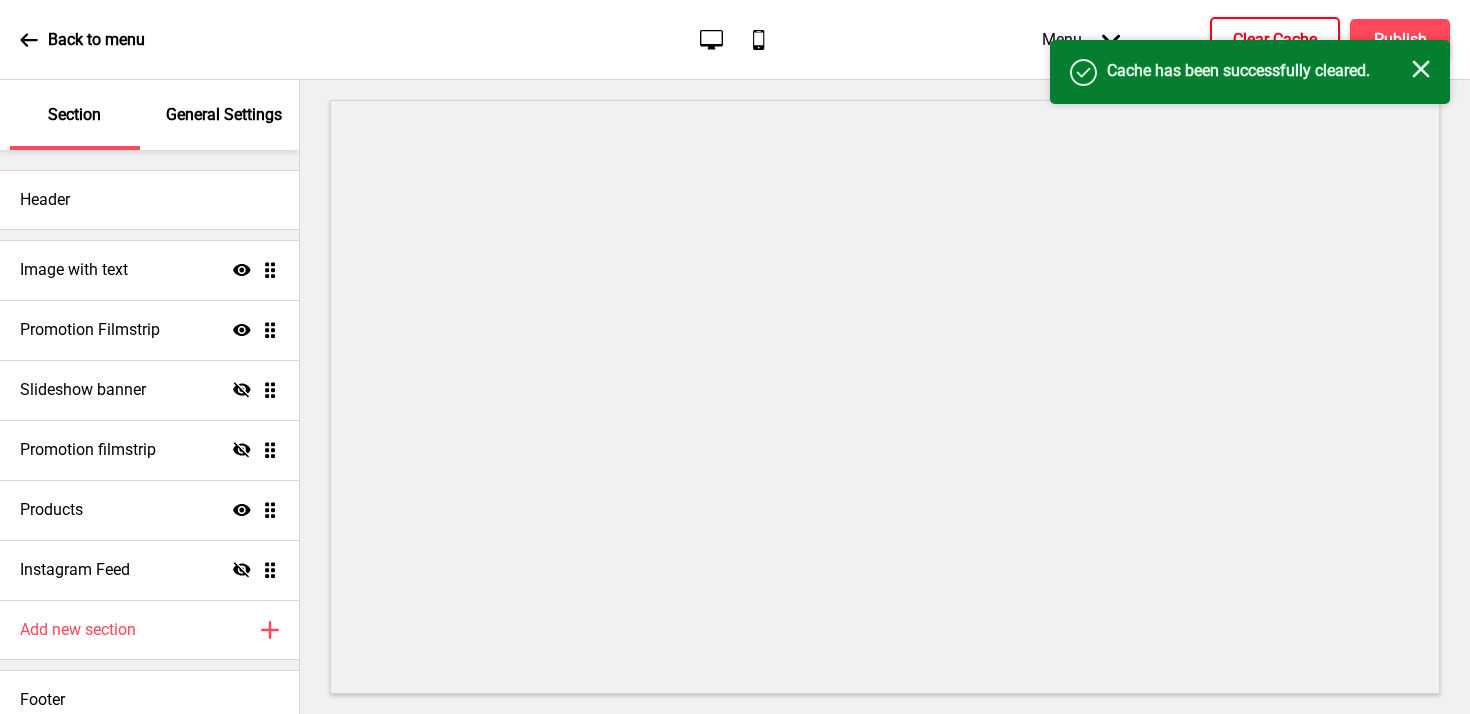 click at bounding box center (1421, 69) 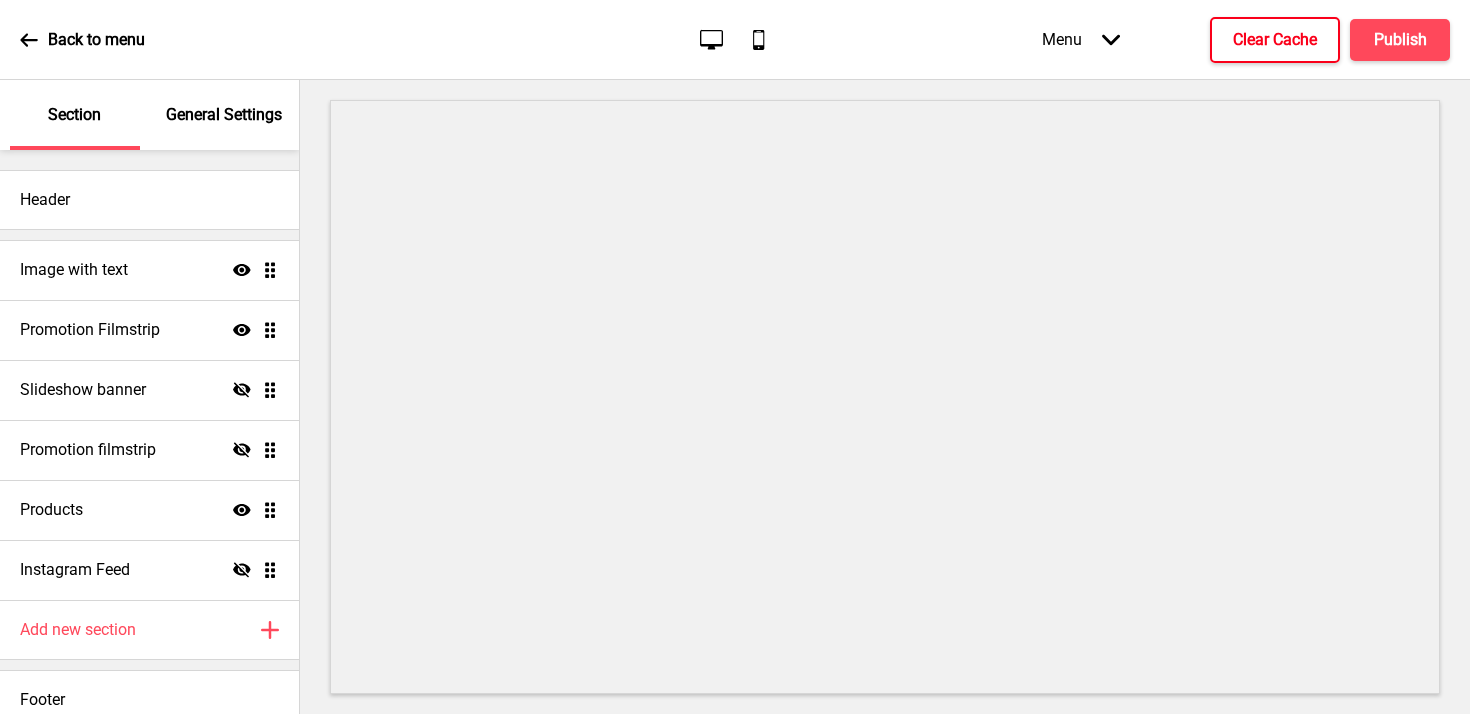 click on "Back to menu" at bounding box center (82, 40) 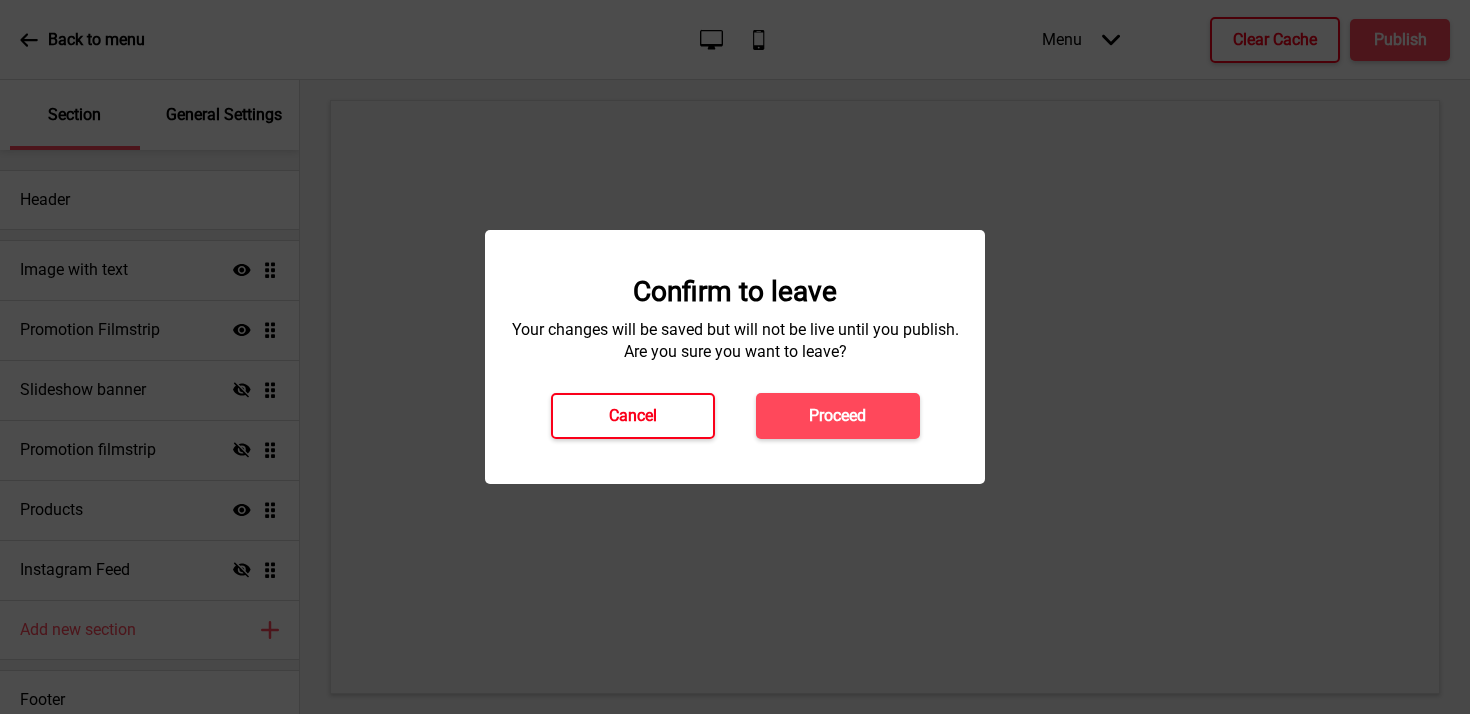 click on "Cancel" at bounding box center (633, 416) 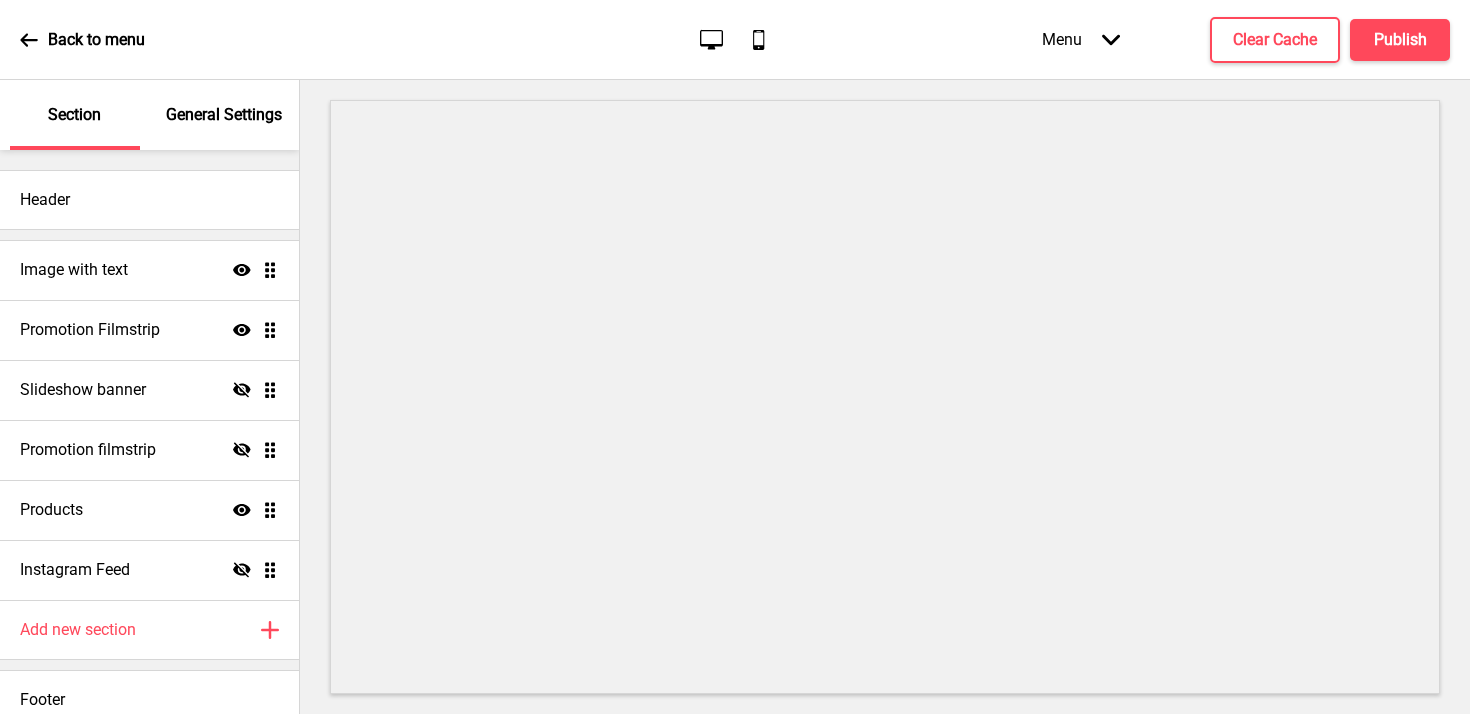 scroll, scrollTop: 0, scrollLeft: 0, axis: both 